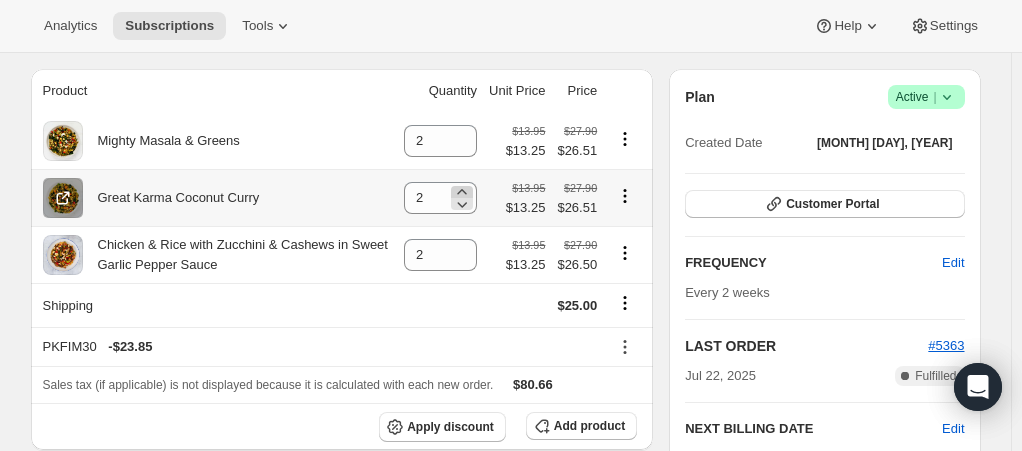 scroll, scrollTop: 200, scrollLeft: 0, axis: vertical 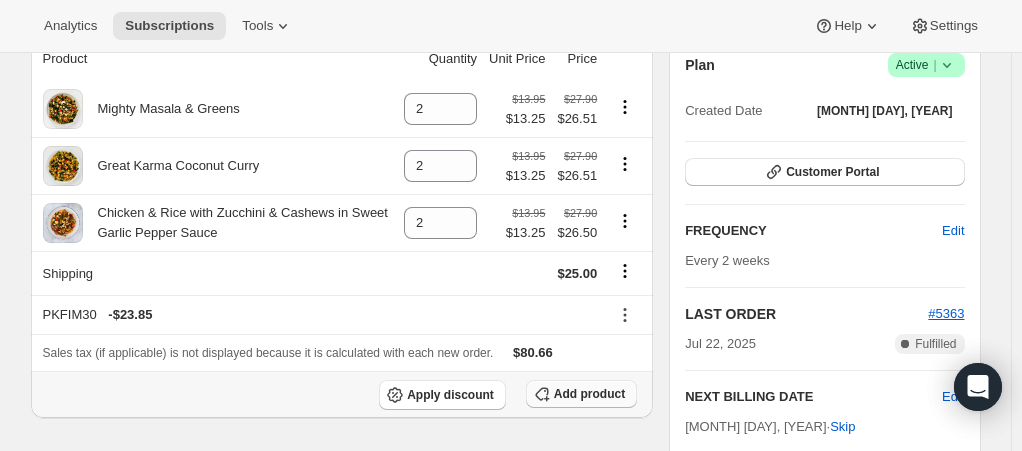 click on "Add product" at bounding box center (589, 394) 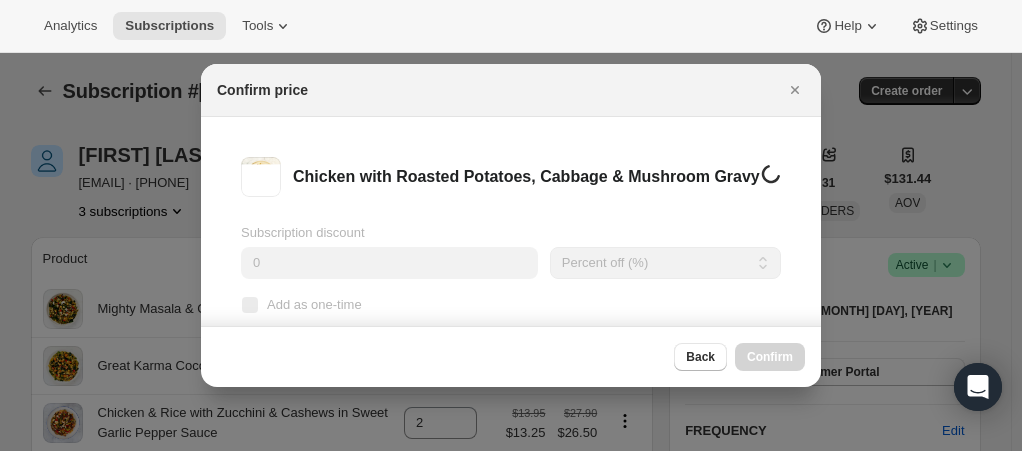 scroll, scrollTop: 0, scrollLeft: 0, axis: both 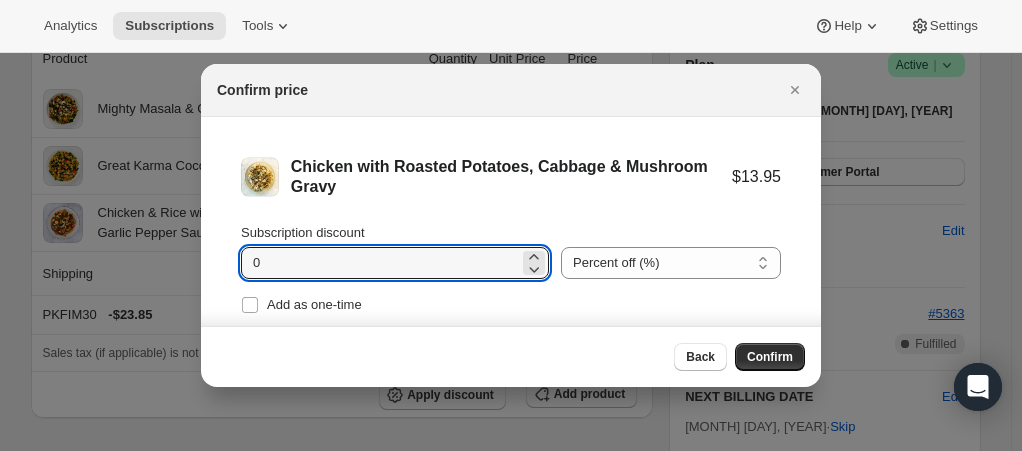 drag, startPoint x: 280, startPoint y: 259, endPoint x: 234, endPoint y: 262, distance: 46.09772 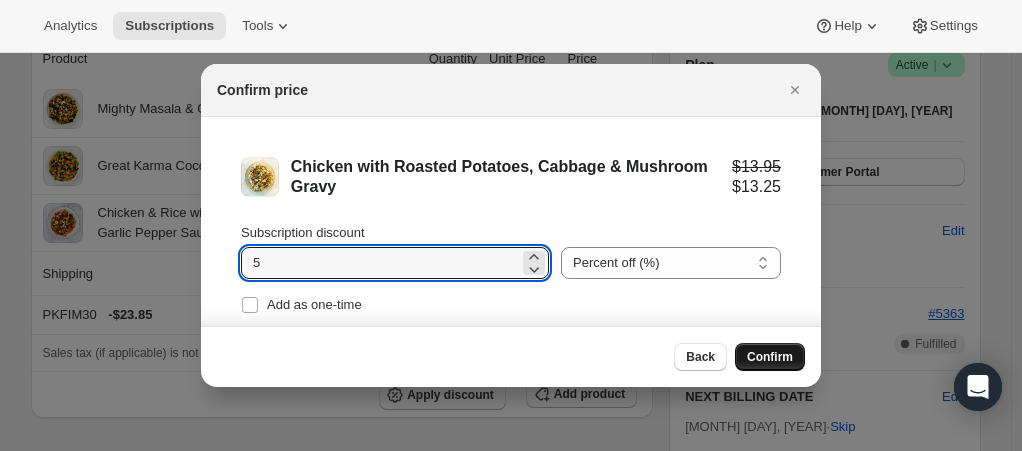 type on "5" 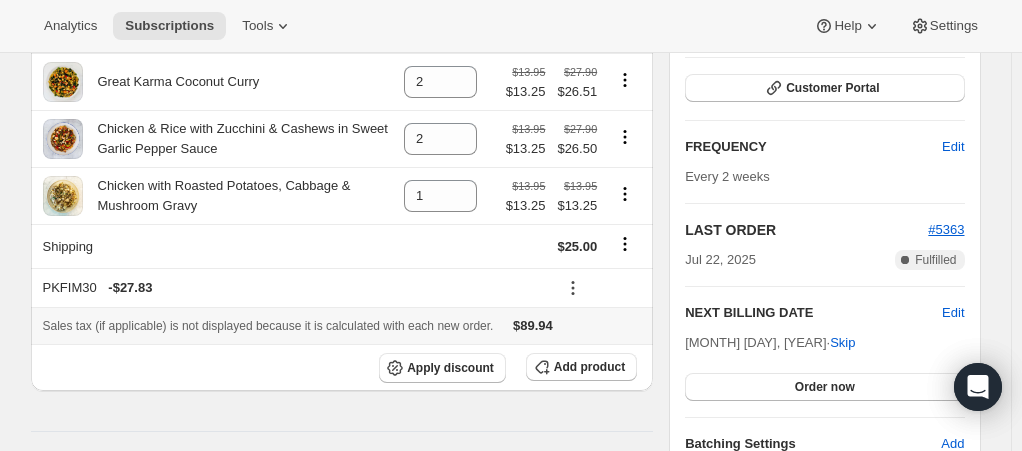 scroll, scrollTop: 400, scrollLeft: 0, axis: vertical 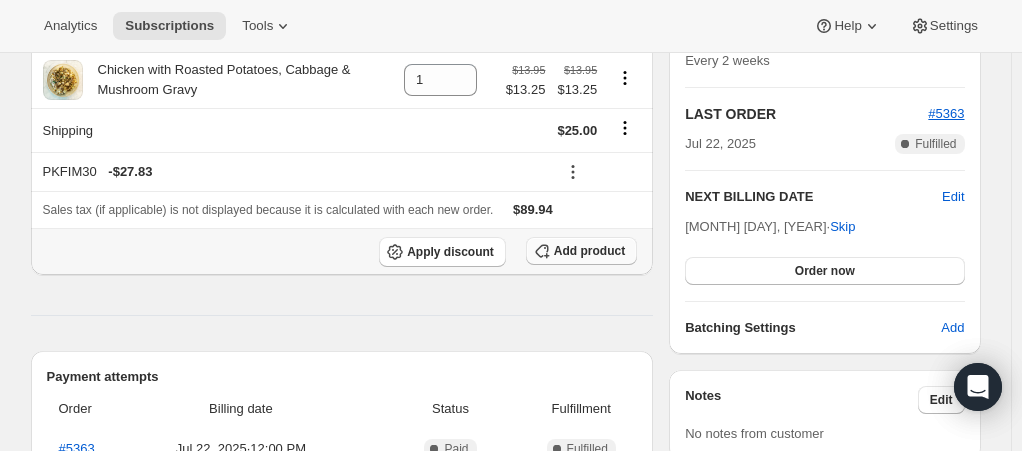 click on "Add product" at bounding box center [581, 251] 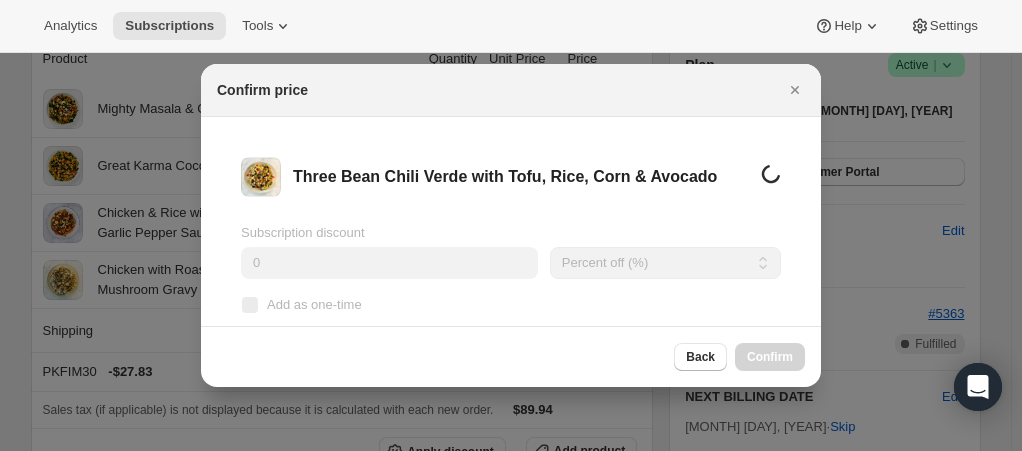 scroll, scrollTop: 0, scrollLeft: 0, axis: both 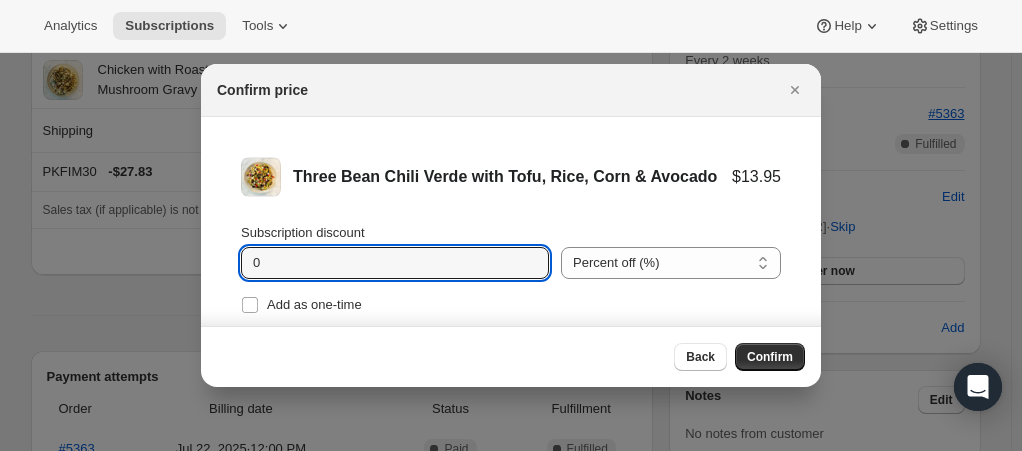 drag, startPoint x: 310, startPoint y: 267, endPoint x: 210, endPoint y: 274, distance: 100.2447 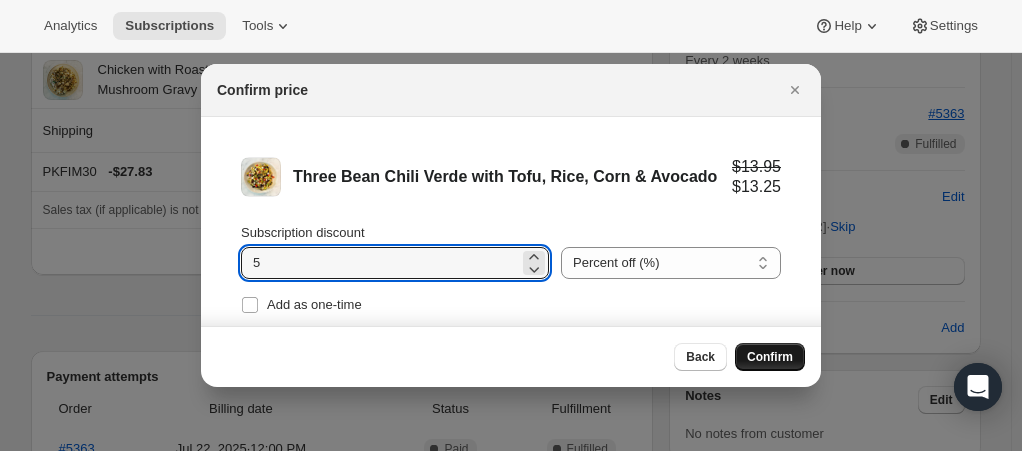 type on "5" 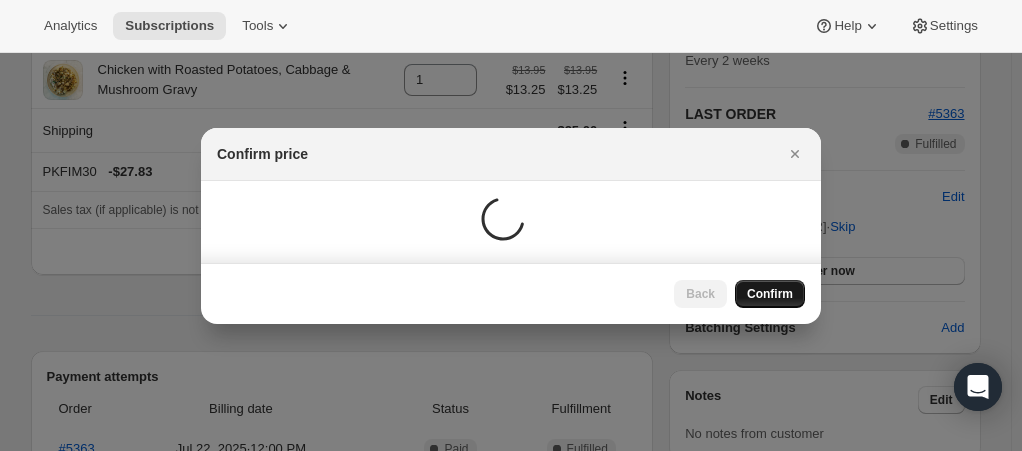 scroll, scrollTop: 400, scrollLeft: 0, axis: vertical 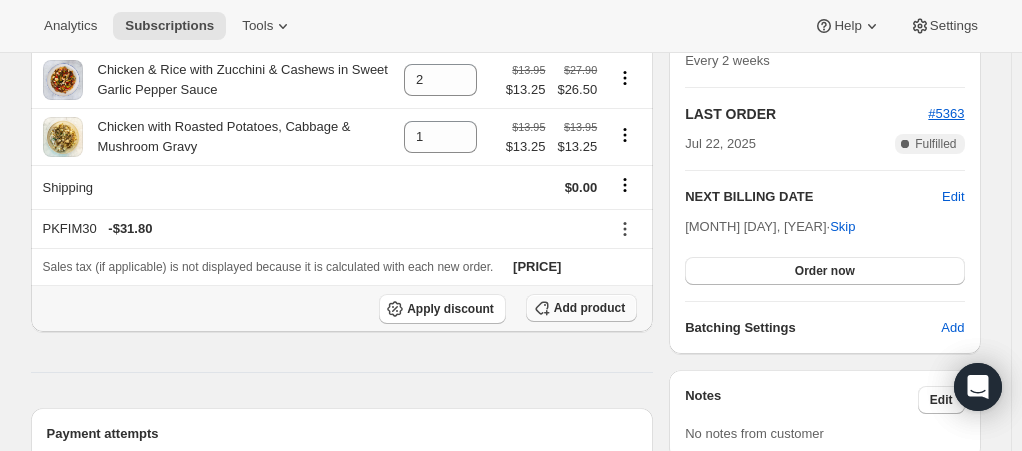 click on "Add product" at bounding box center [581, 308] 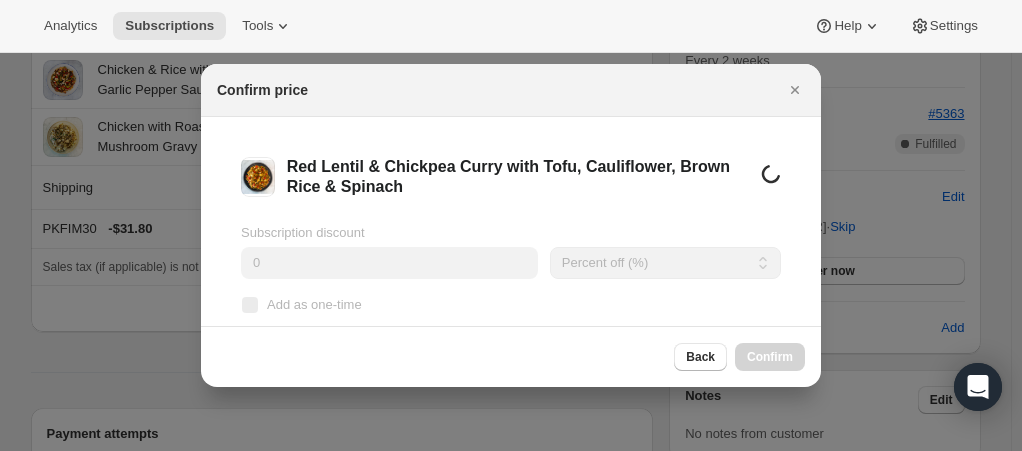 scroll, scrollTop: 0, scrollLeft: 0, axis: both 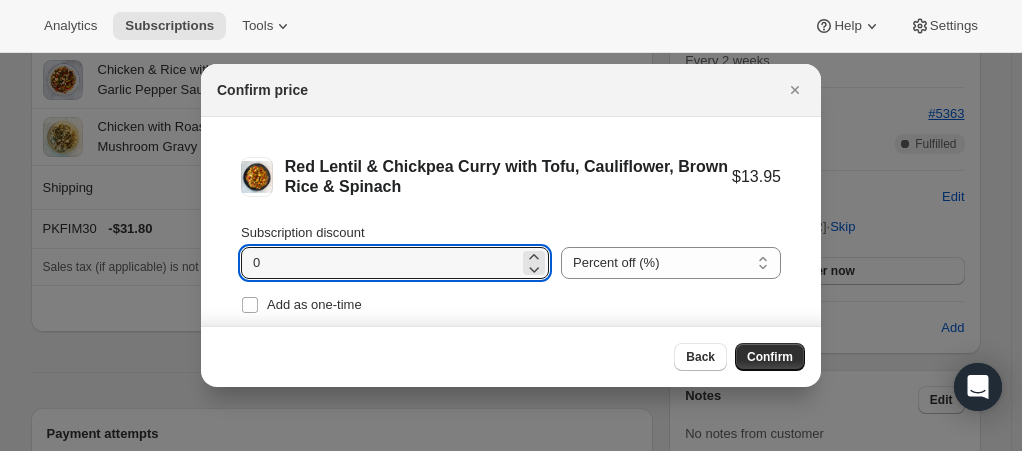 drag, startPoint x: 274, startPoint y: 263, endPoint x: 212, endPoint y: 270, distance: 62.39391 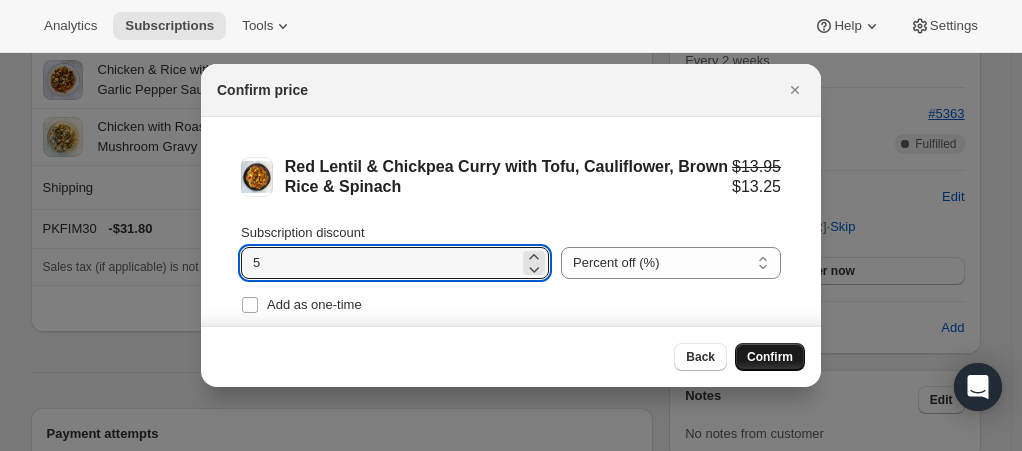 type on "5" 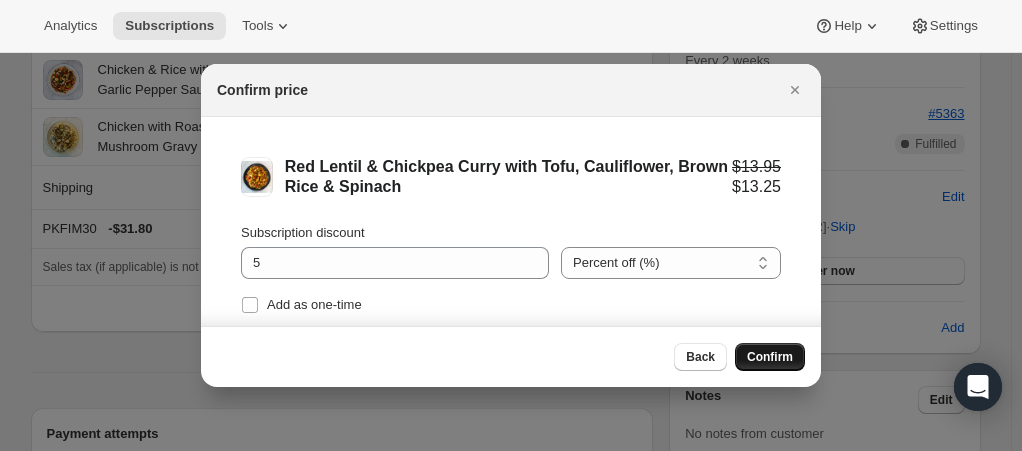 click on "Confirm" at bounding box center [770, 357] 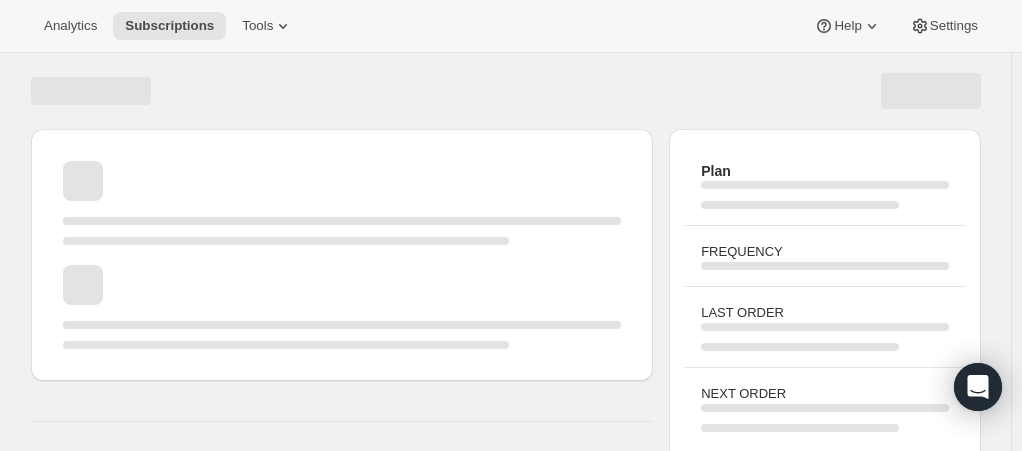 scroll, scrollTop: 400, scrollLeft: 0, axis: vertical 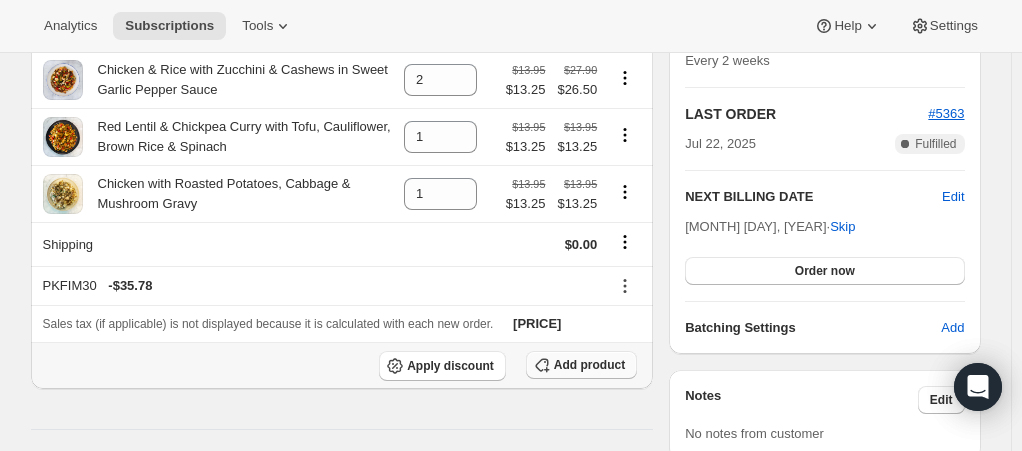 click on "Add product" at bounding box center (589, 365) 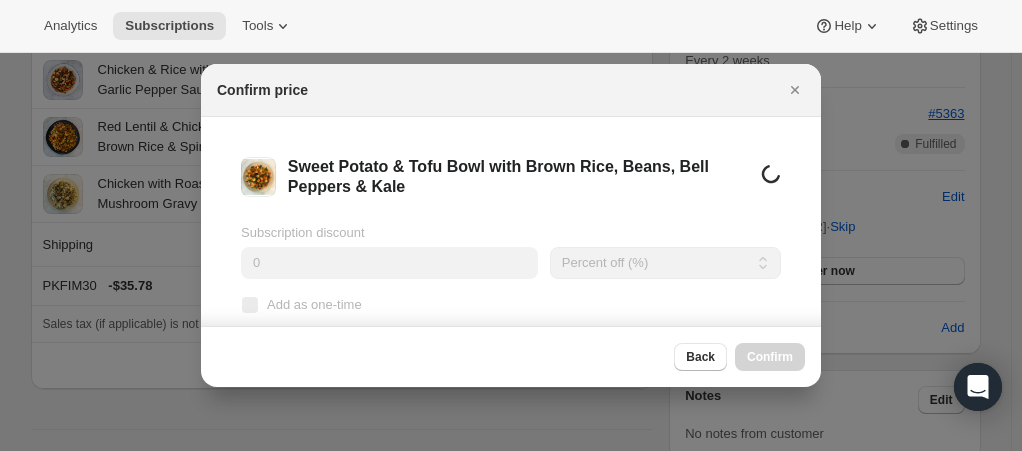 scroll, scrollTop: 0, scrollLeft: 0, axis: both 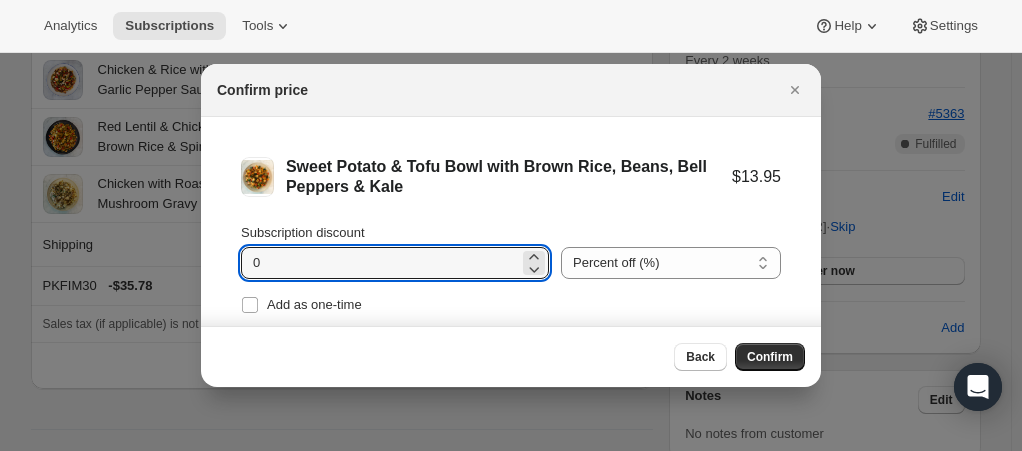 drag, startPoint x: 324, startPoint y: 252, endPoint x: 181, endPoint y: 256, distance: 143.05594 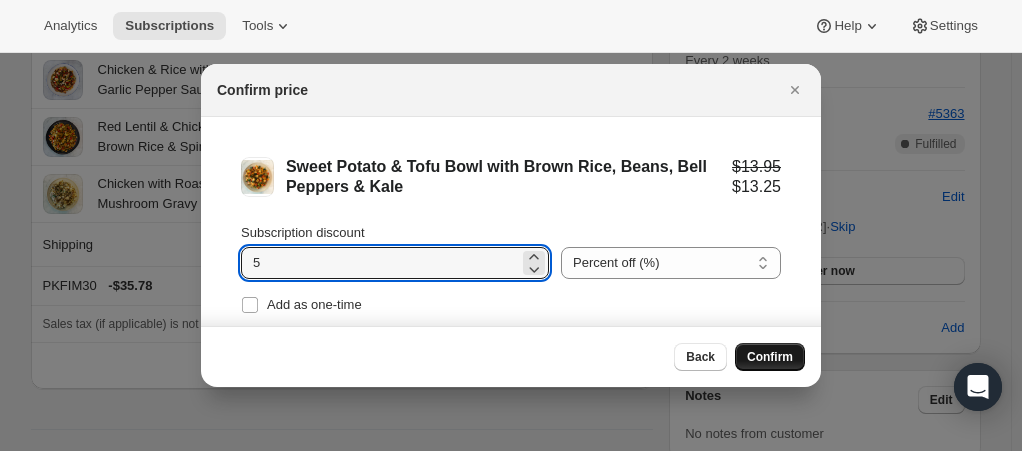 type on "5" 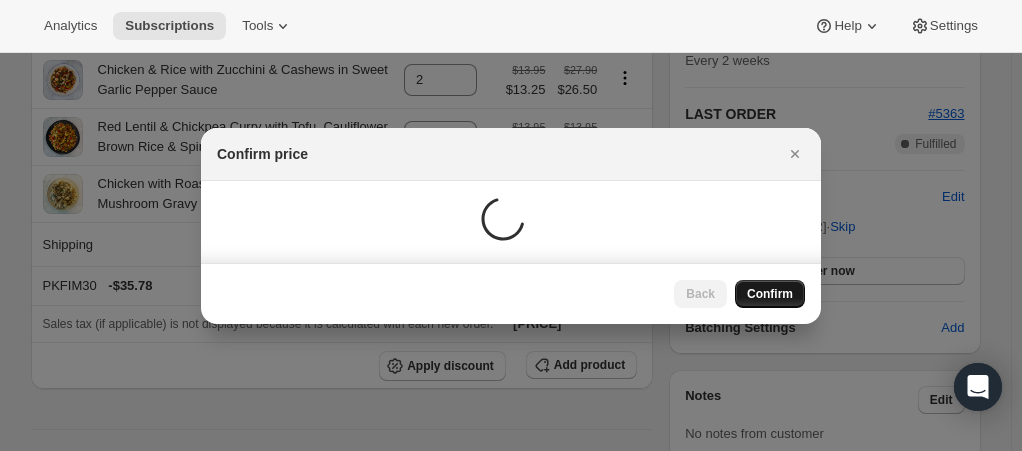 scroll, scrollTop: 400, scrollLeft: 0, axis: vertical 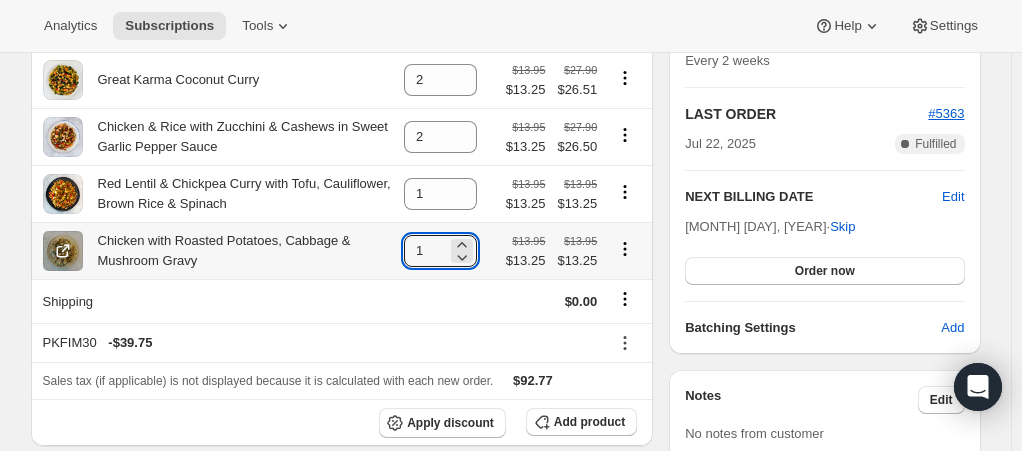 drag, startPoint x: 430, startPoint y: 256, endPoint x: 392, endPoint y: 263, distance: 38.63936 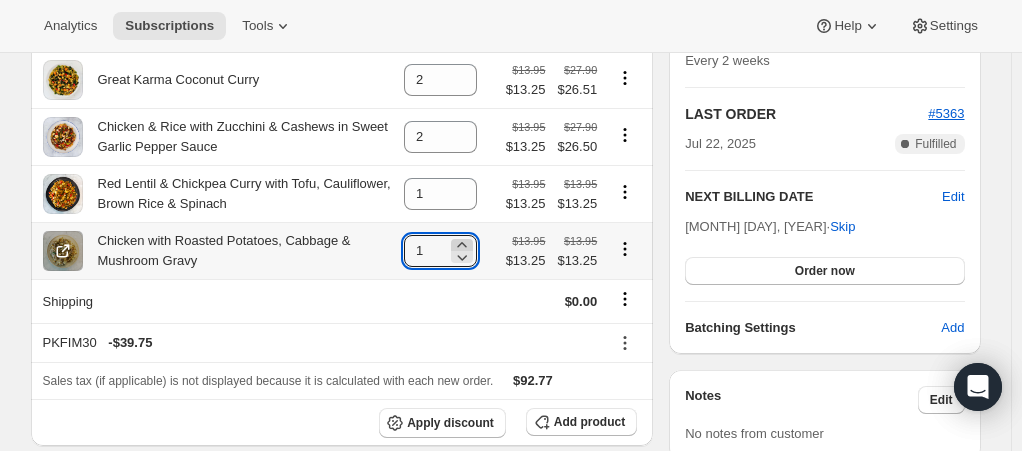 click 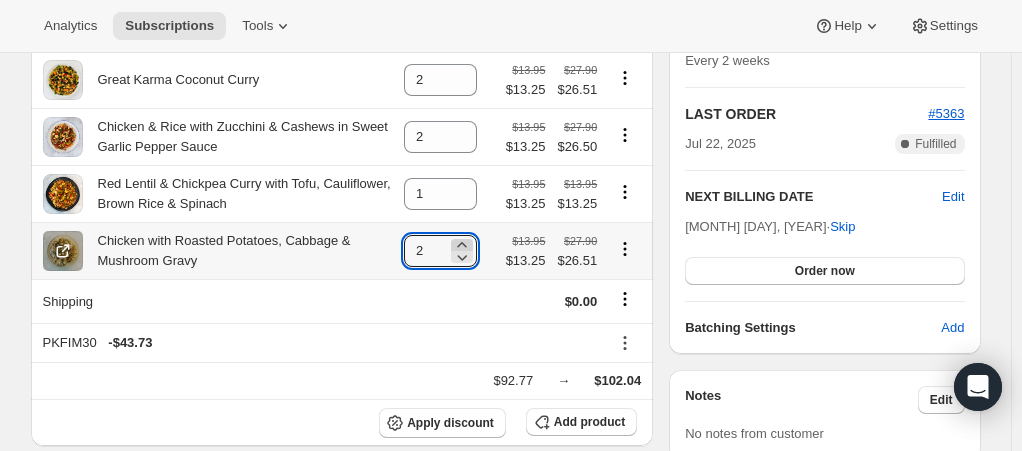 click 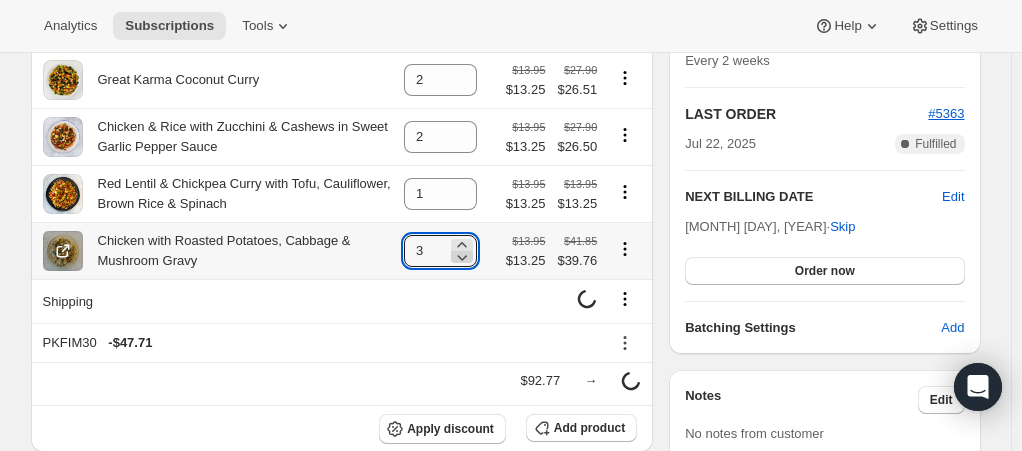 click 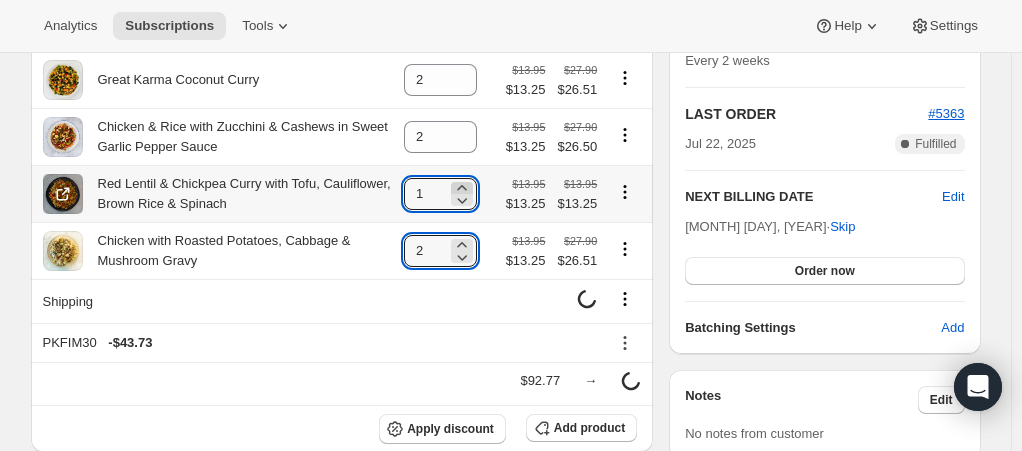 click 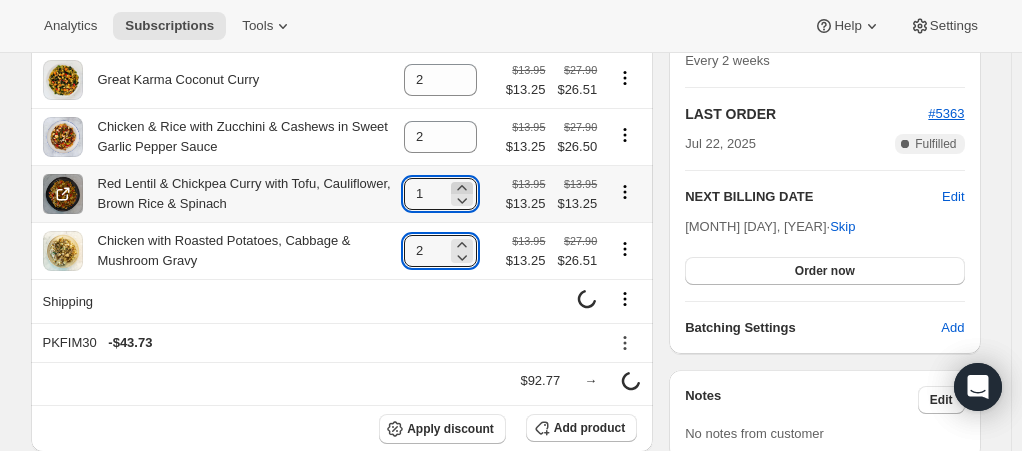 type on "2" 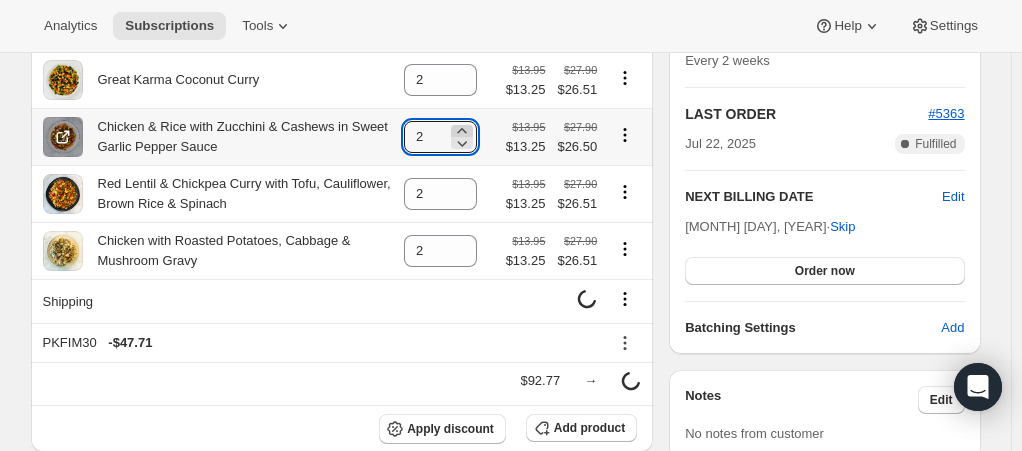 click 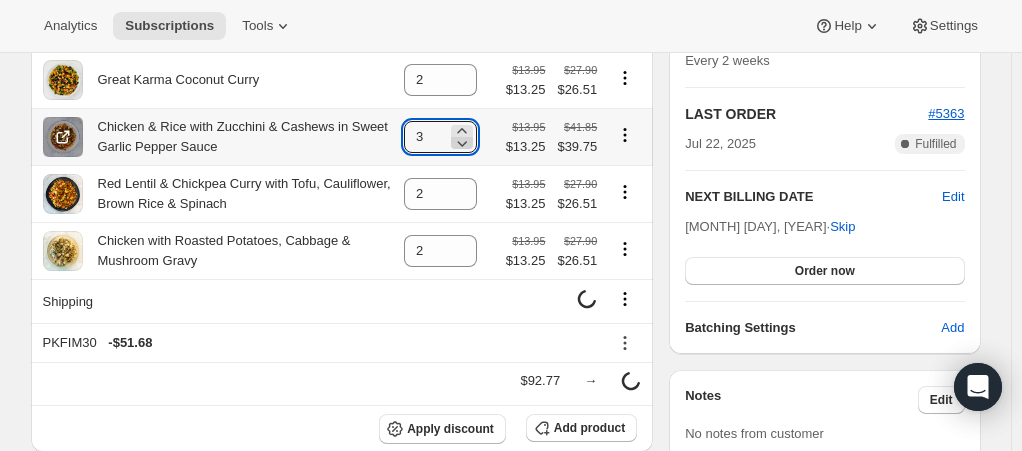 click 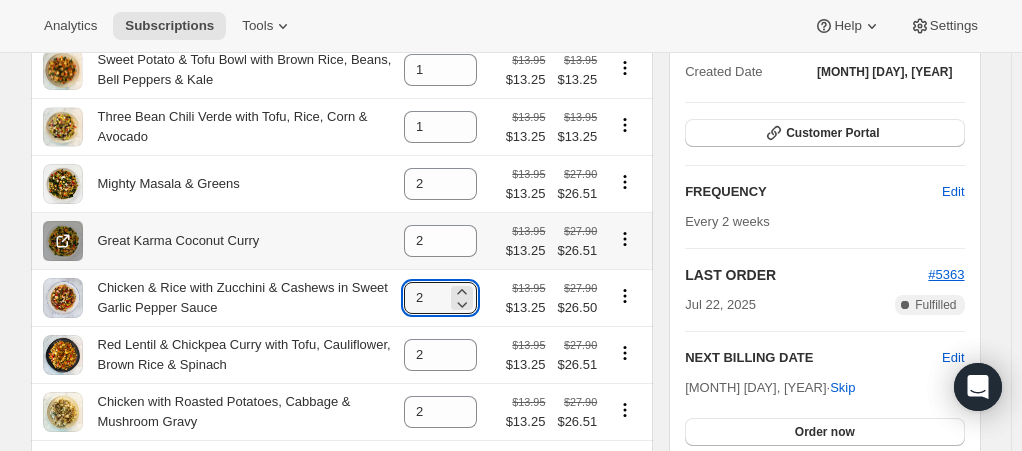 scroll, scrollTop: 300, scrollLeft: 0, axis: vertical 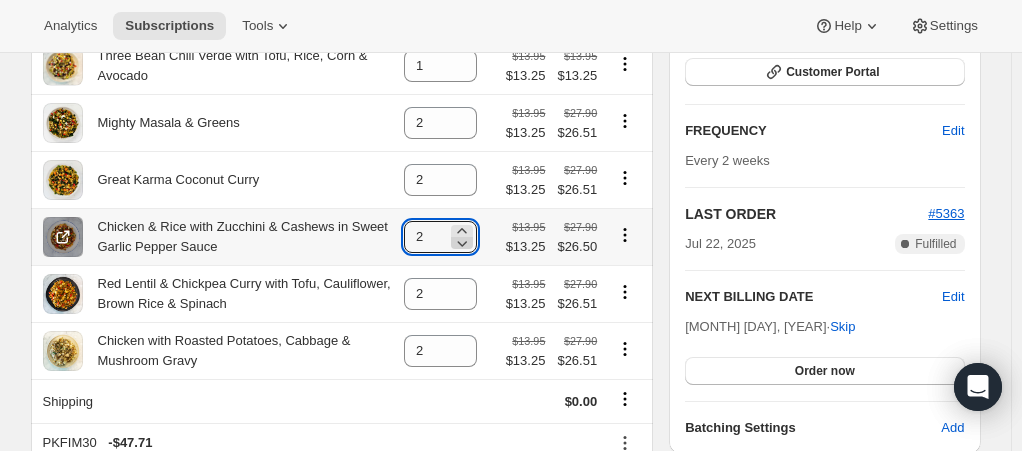 click 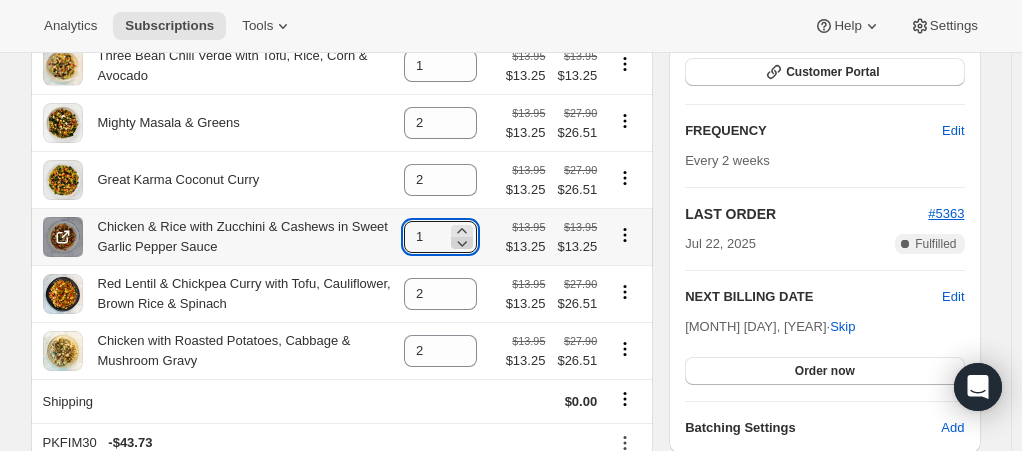 click 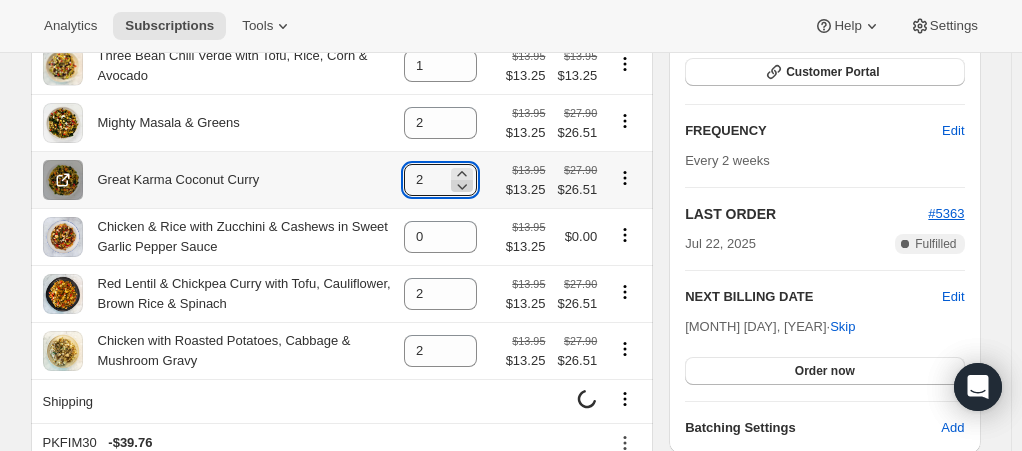 click 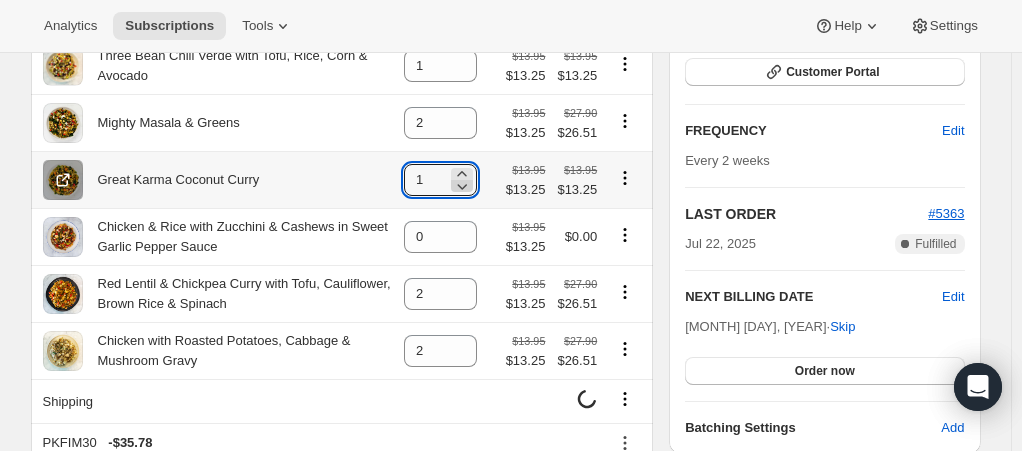 click 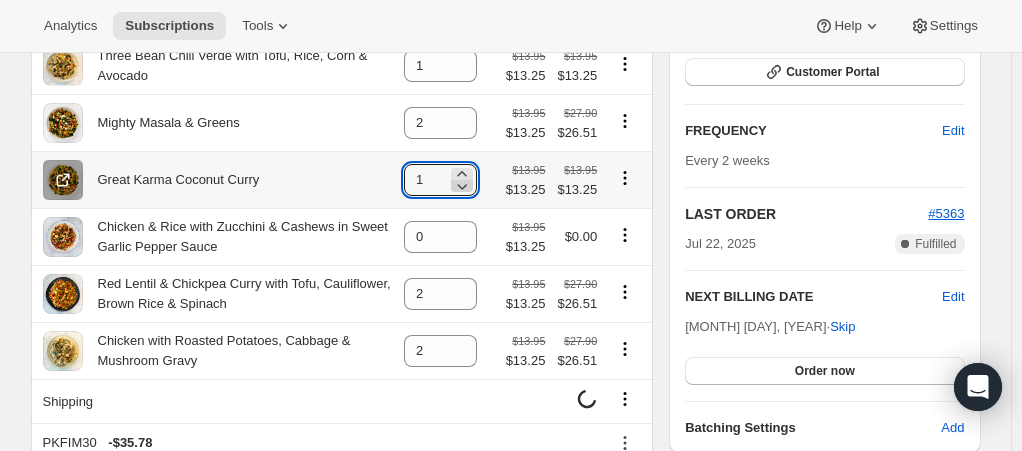 type on "0" 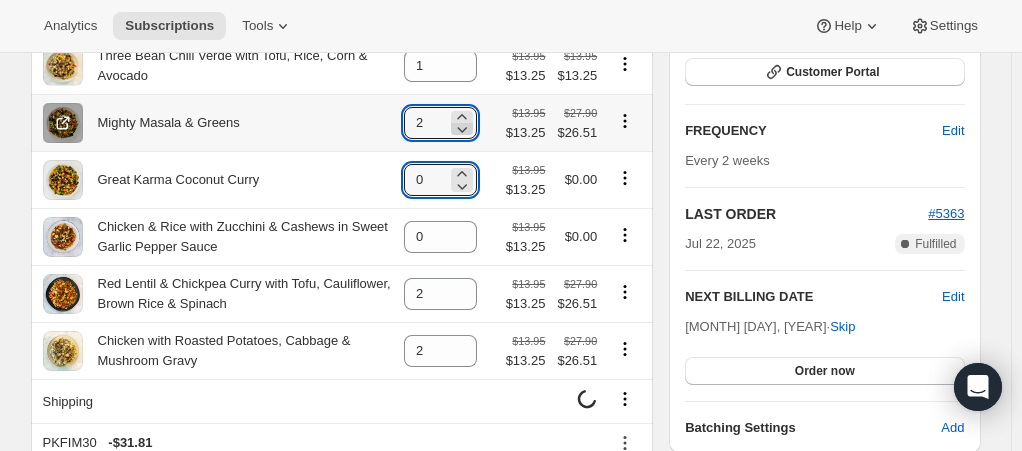 click 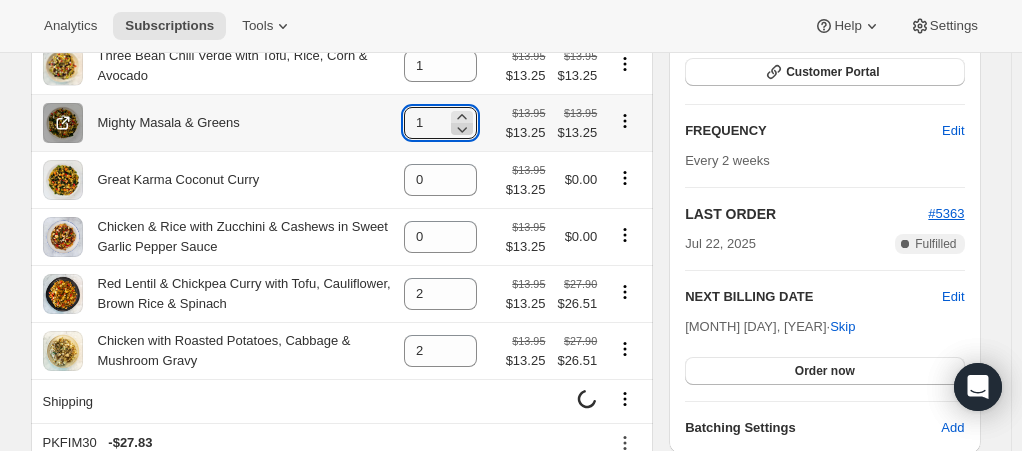 click 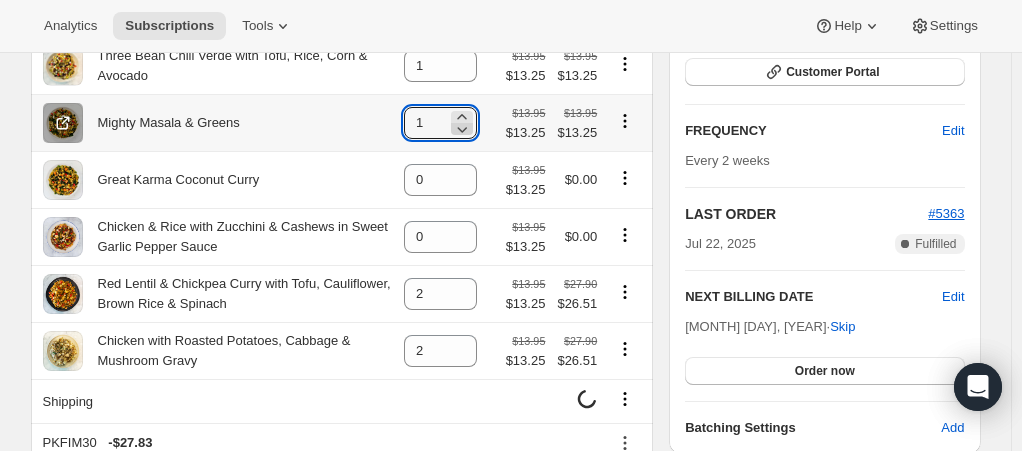 type on "0" 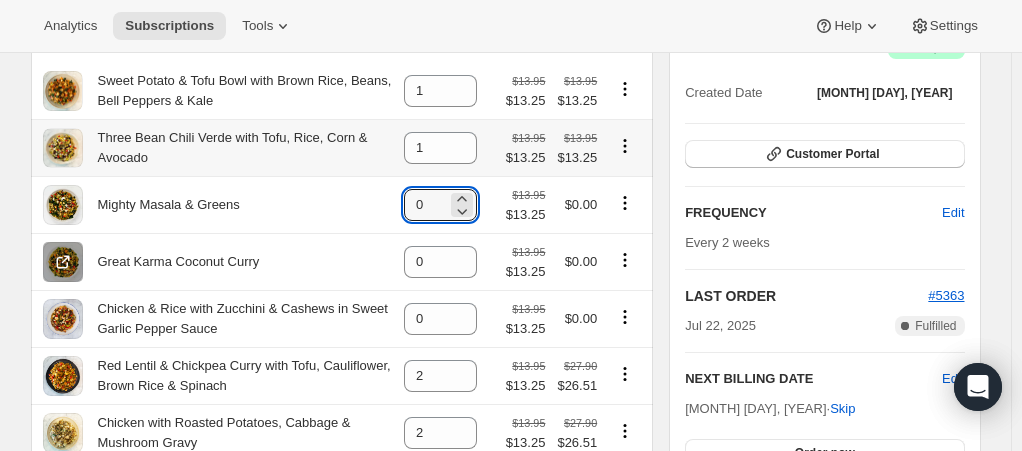 scroll, scrollTop: 200, scrollLeft: 0, axis: vertical 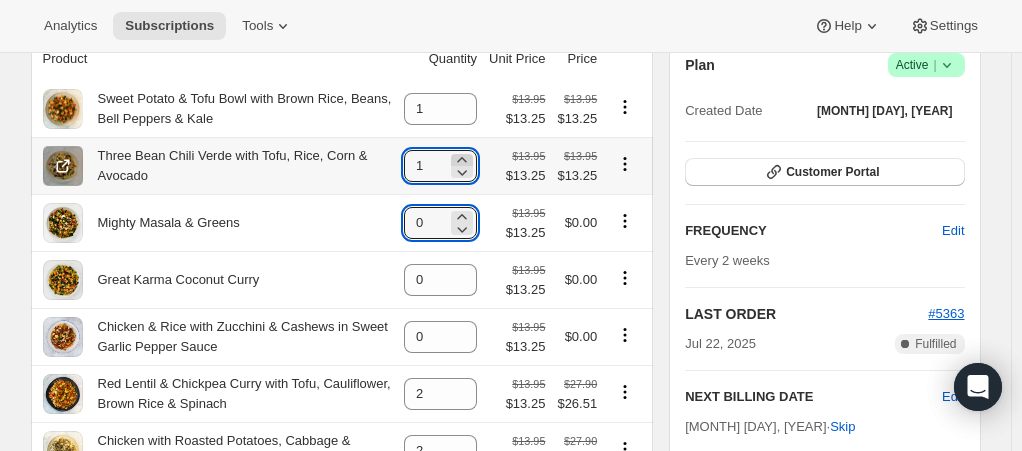 click 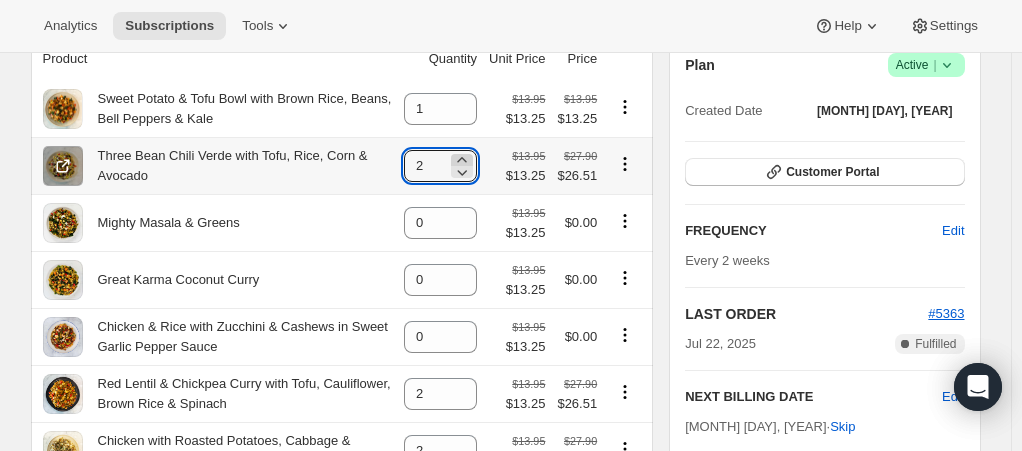 click 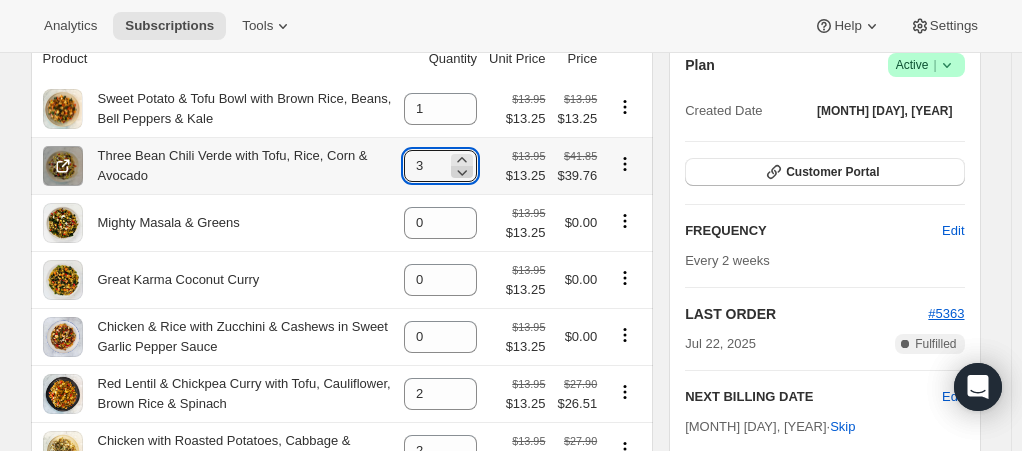 click 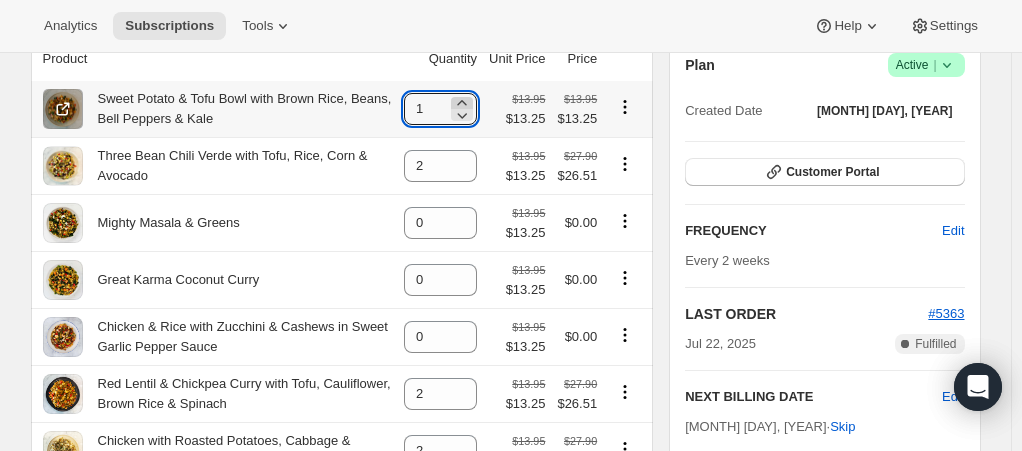 click 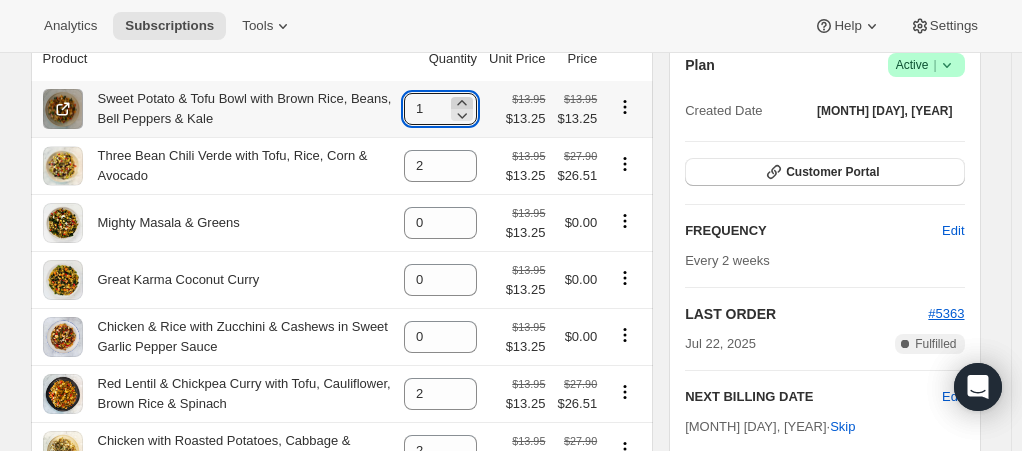 type on "2" 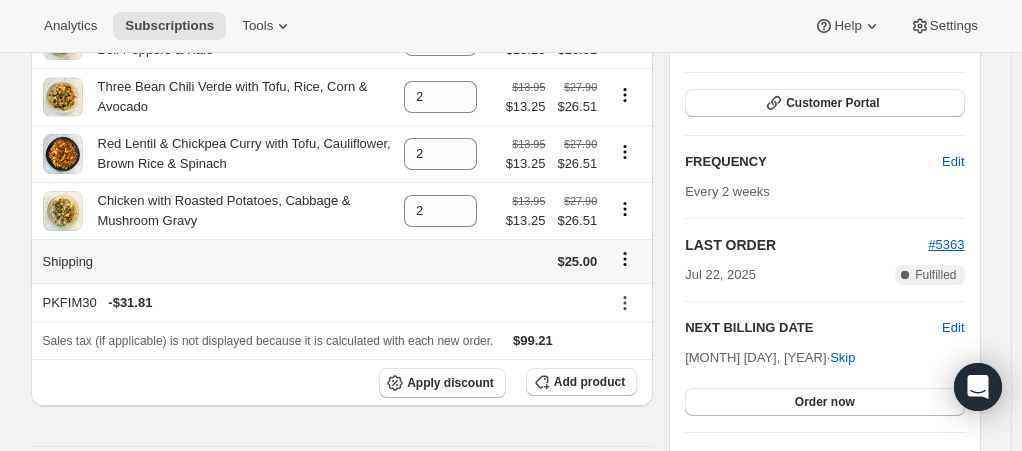 scroll, scrollTop: 300, scrollLeft: 0, axis: vertical 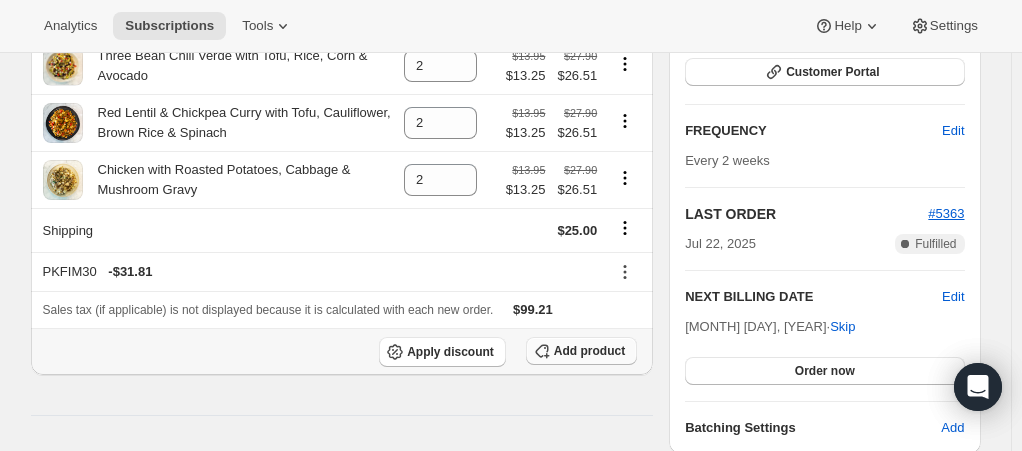 click 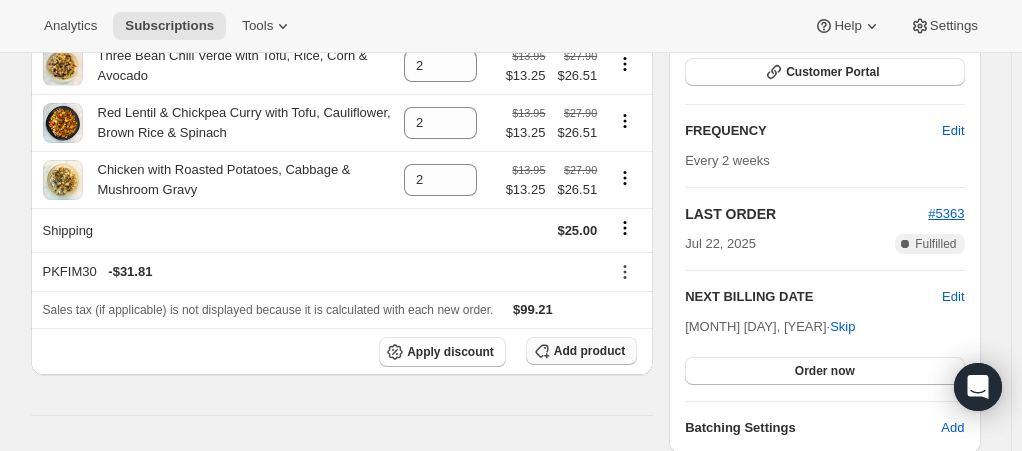 scroll, scrollTop: 300, scrollLeft: 0, axis: vertical 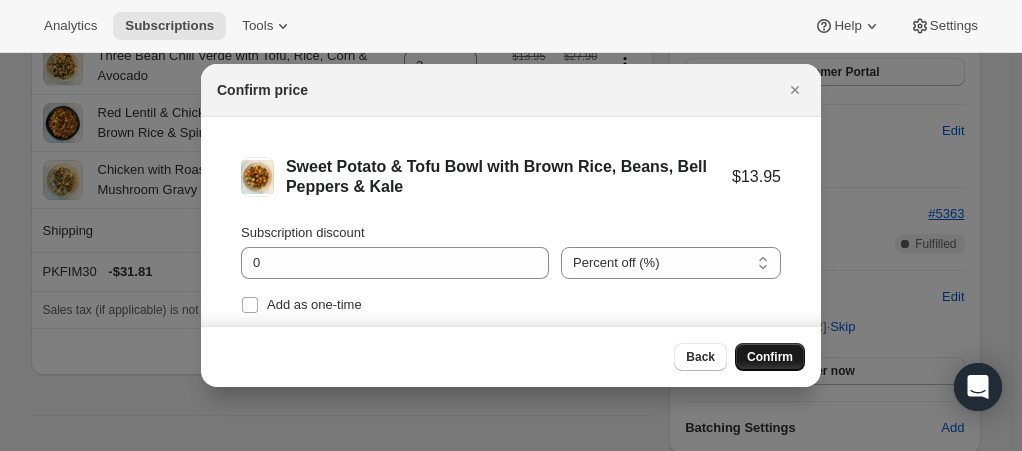 click on "Confirm" at bounding box center (770, 357) 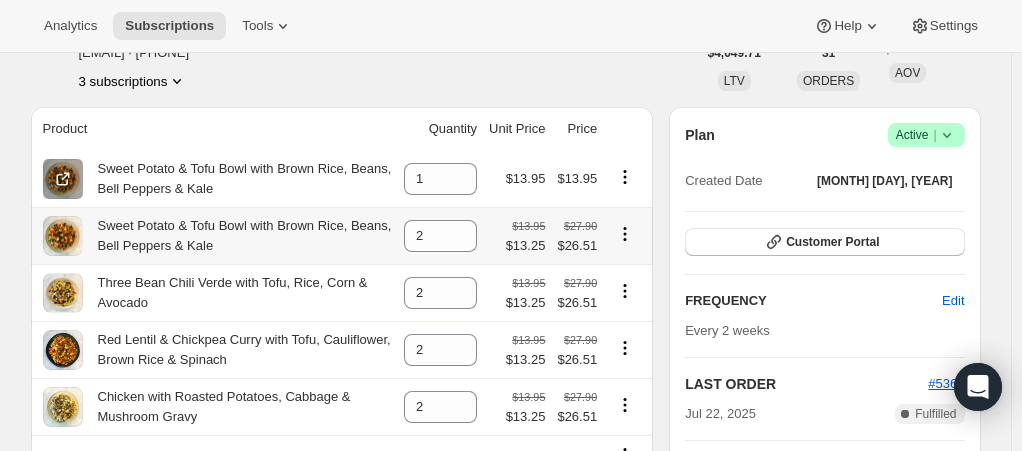 scroll, scrollTop: 100, scrollLeft: 0, axis: vertical 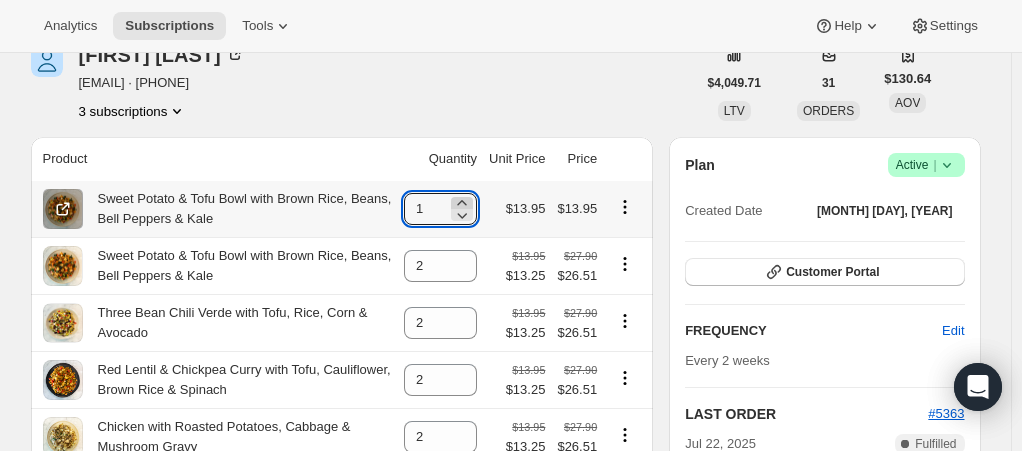 click 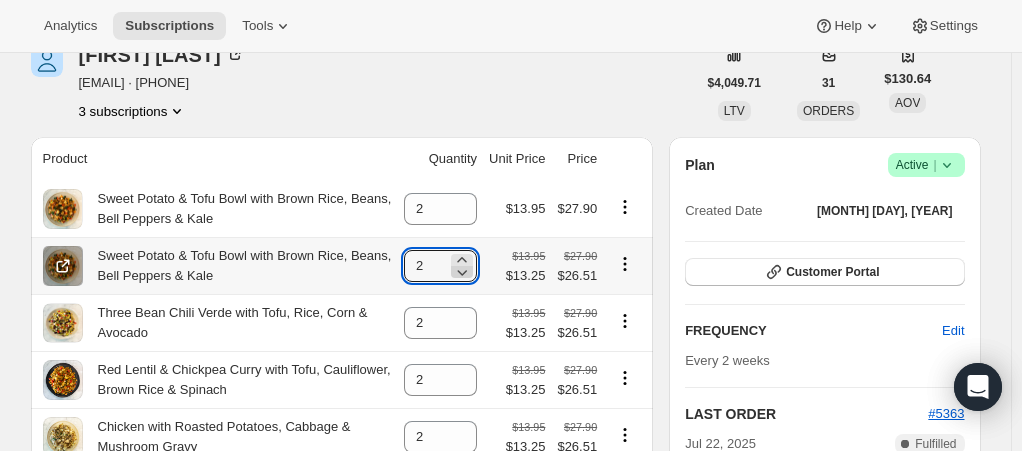 click 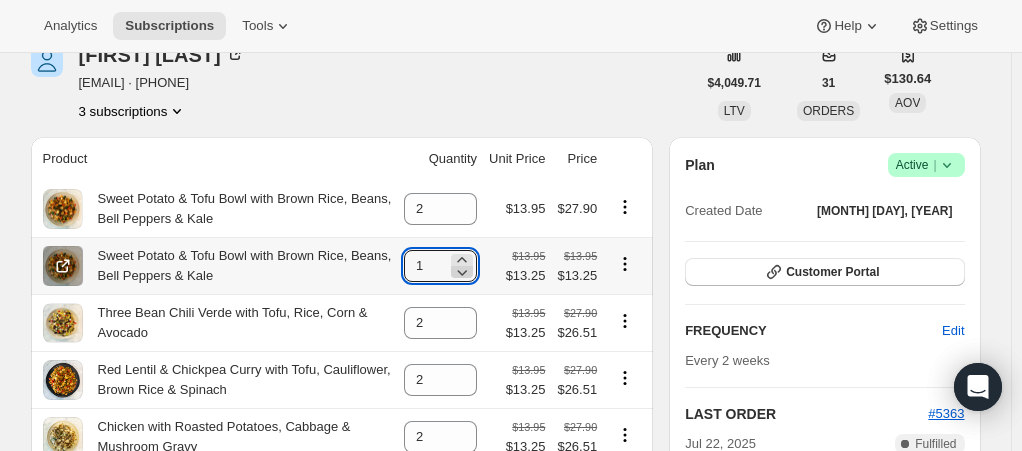click 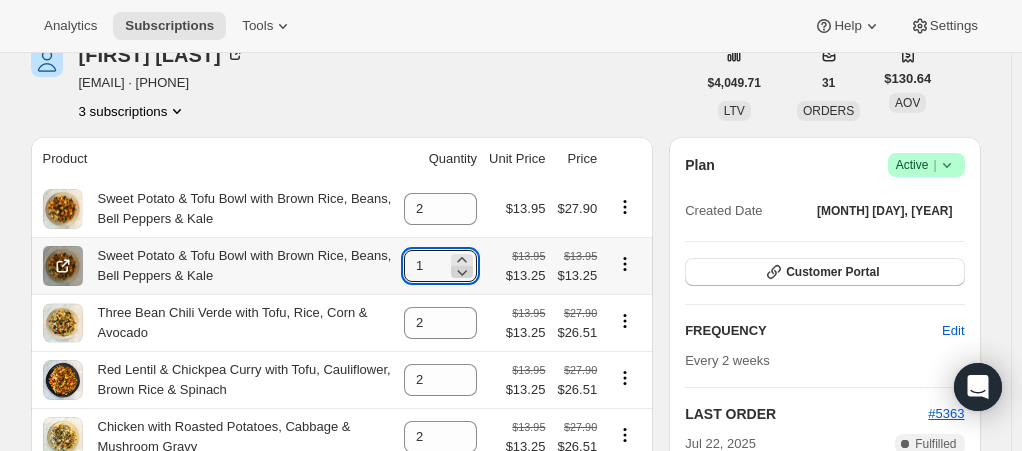 type on "0" 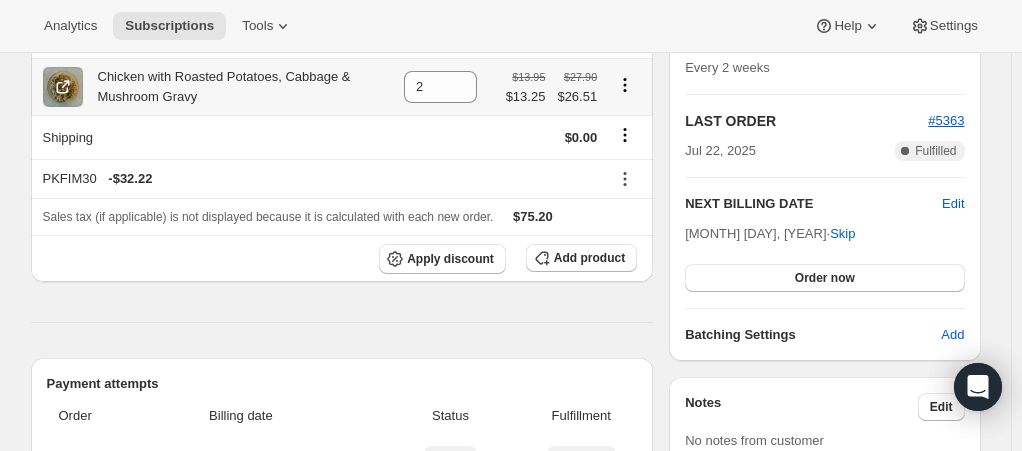 scroll, scrollTop: 400, scrollLeft: 0, axis: vertical 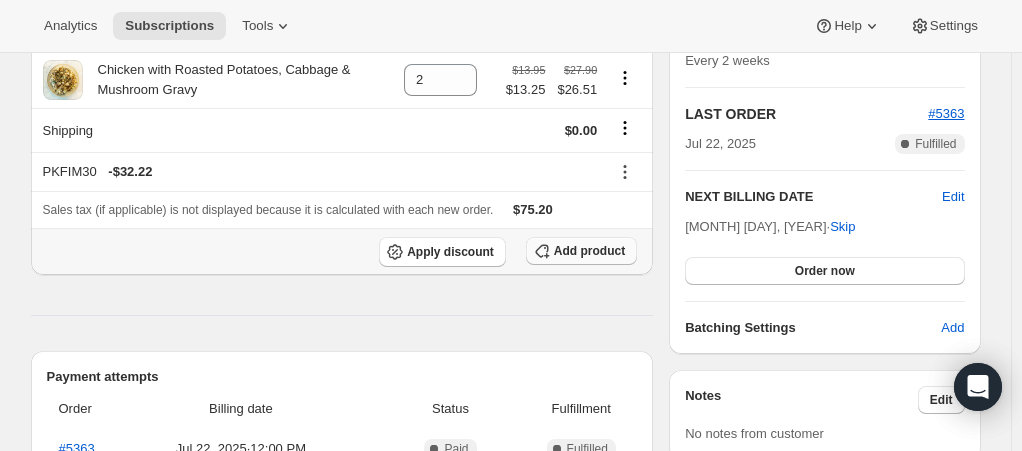 click 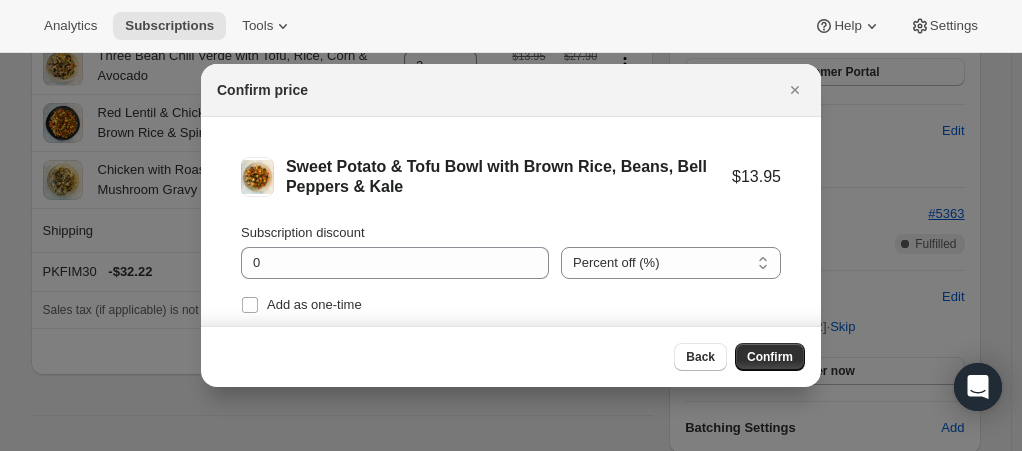 scroll, scrollTop: 400, scrollLeft: 0, axis: vertical 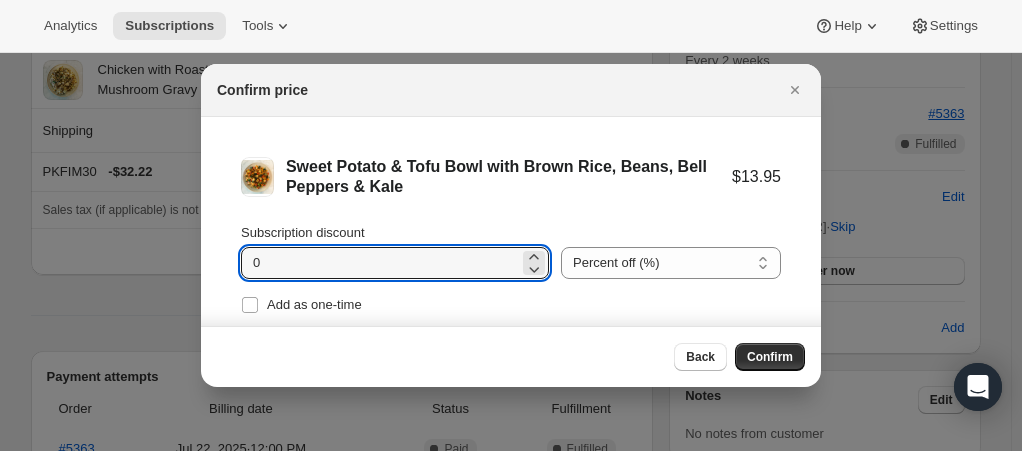 drag, startPoint x: 287, startPoint y: 262, endPoint x: 231, endPoint y: 269, distance: 56.435802 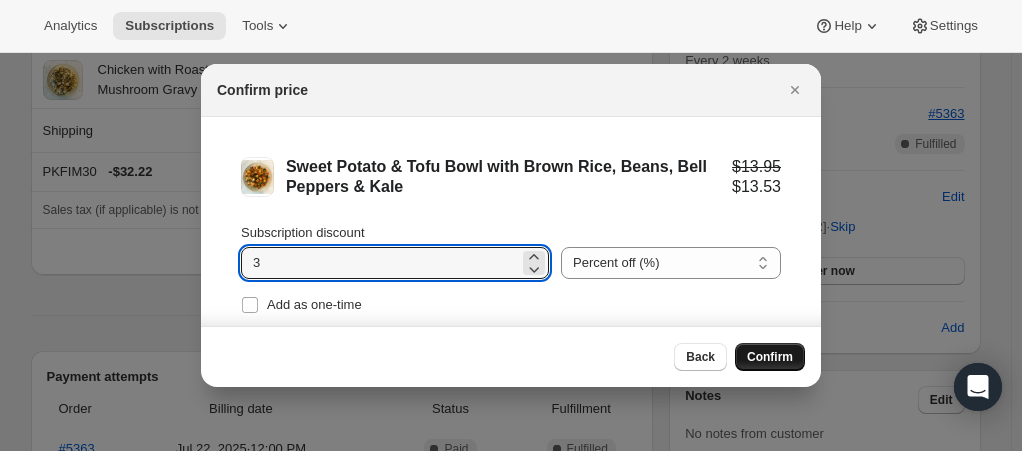 type on "3" 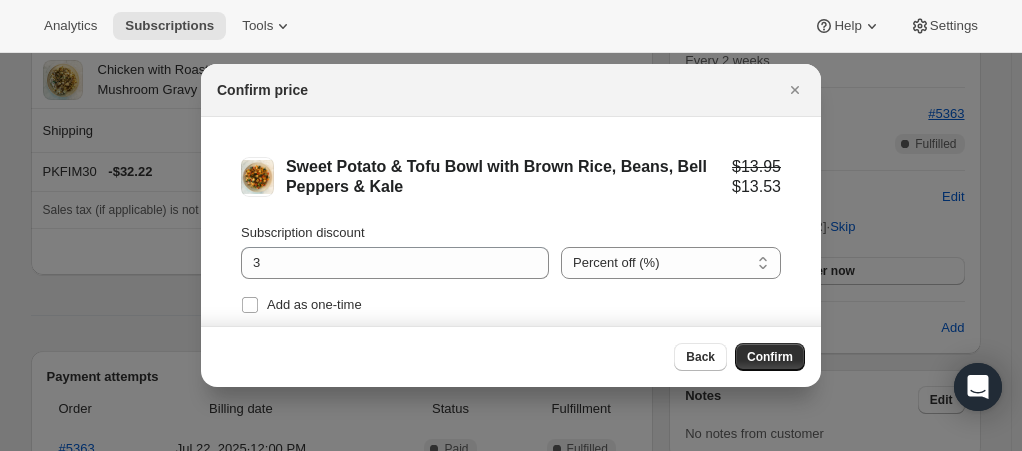 click on "Confirm" at bounding box center [770, 357] 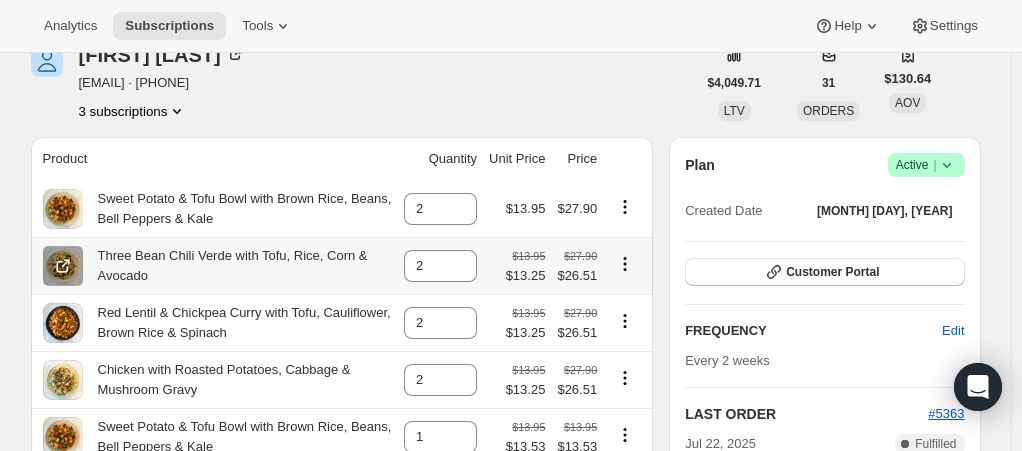scroll, scrollTop: 200, scrollLeft: 0, axis: vertical 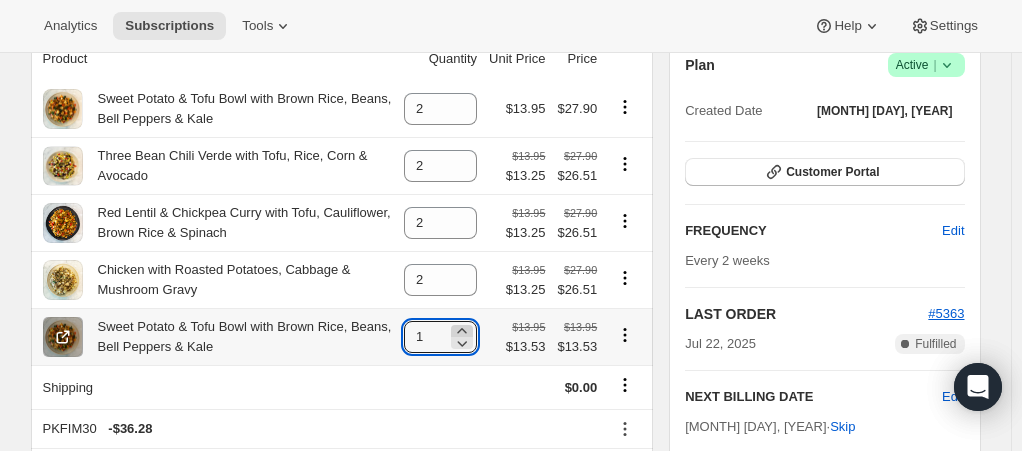 click 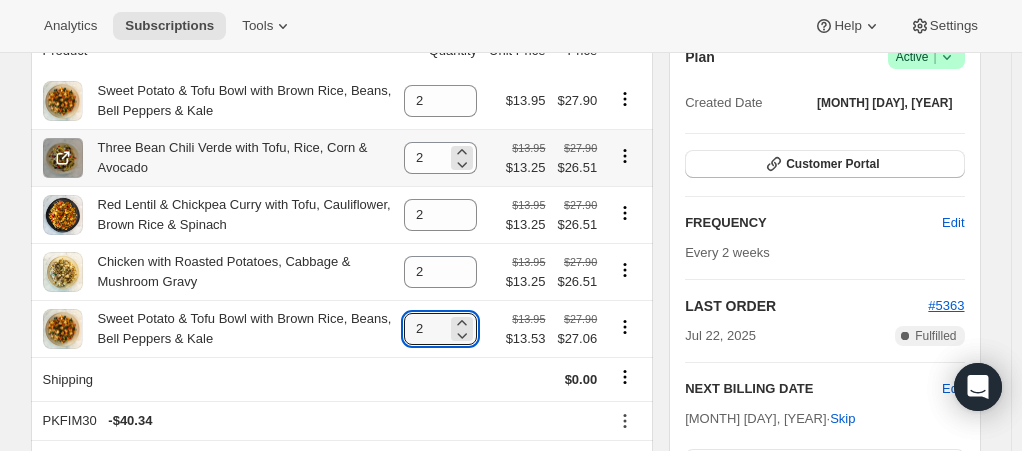 scroll, scrollTop: 100, scrollLeft: 0, axis: vertical 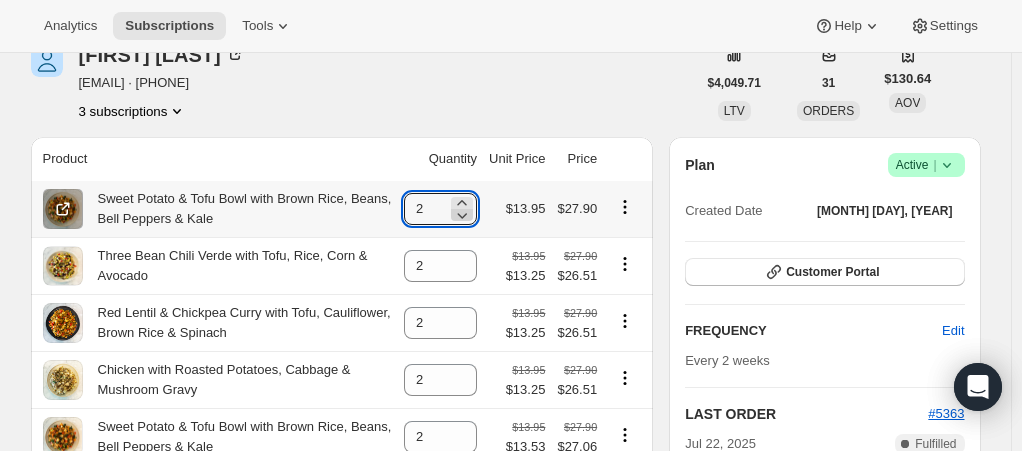 click 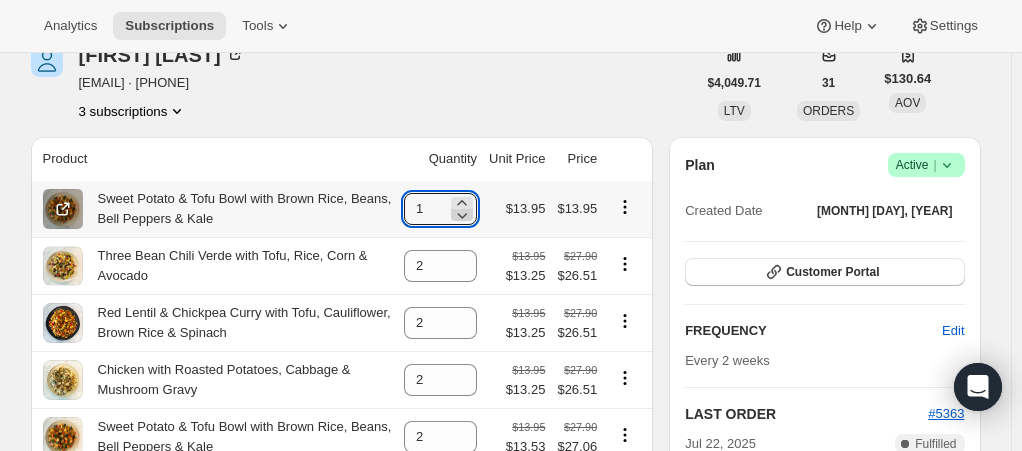 click 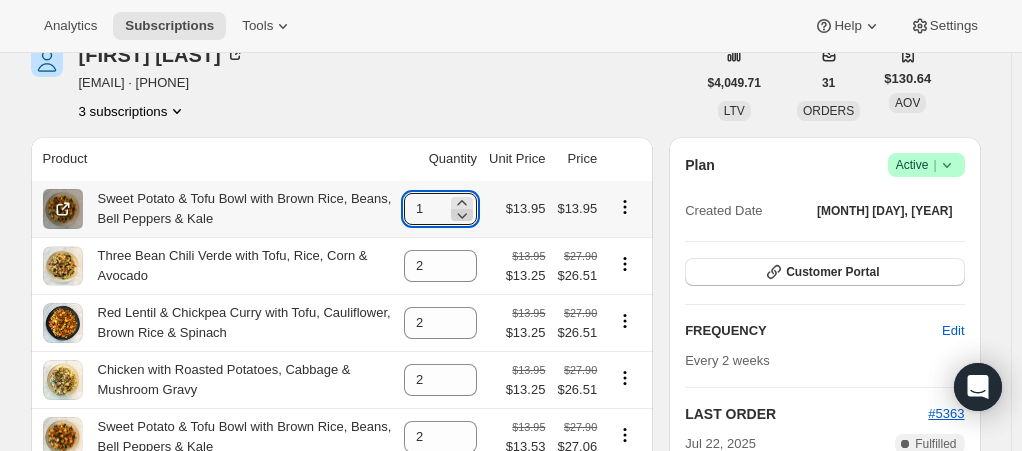 type on "0" 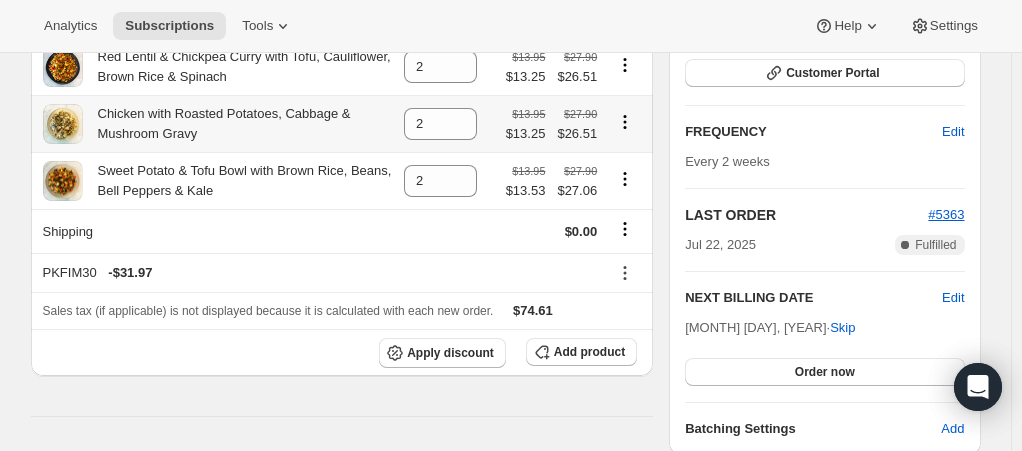 scroll, scrollTop: 300, scrollLeft: 0, axis: vertical 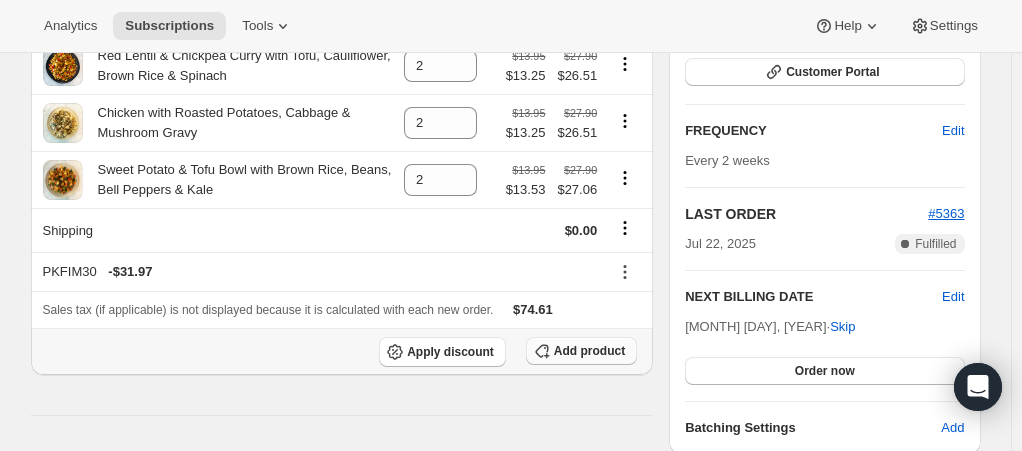 click 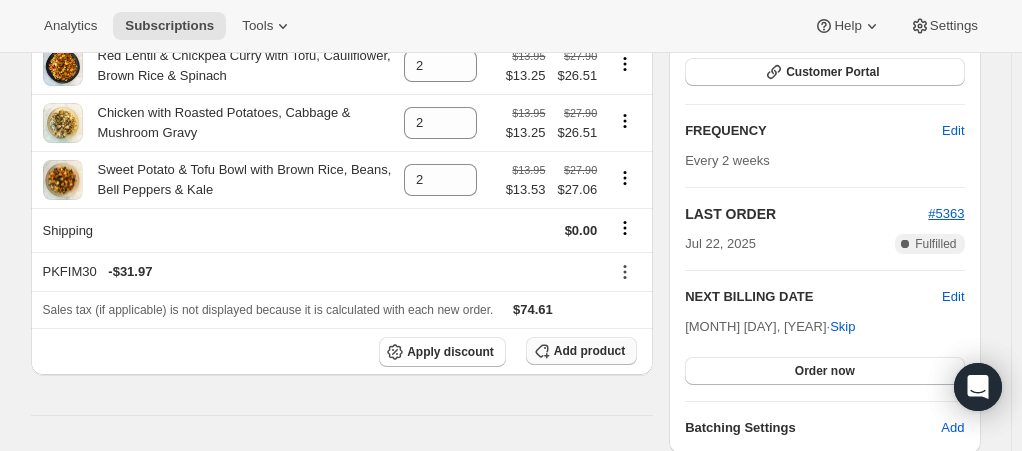 scroll, scrollTop: 0, scrollLeft: 0, axis: both 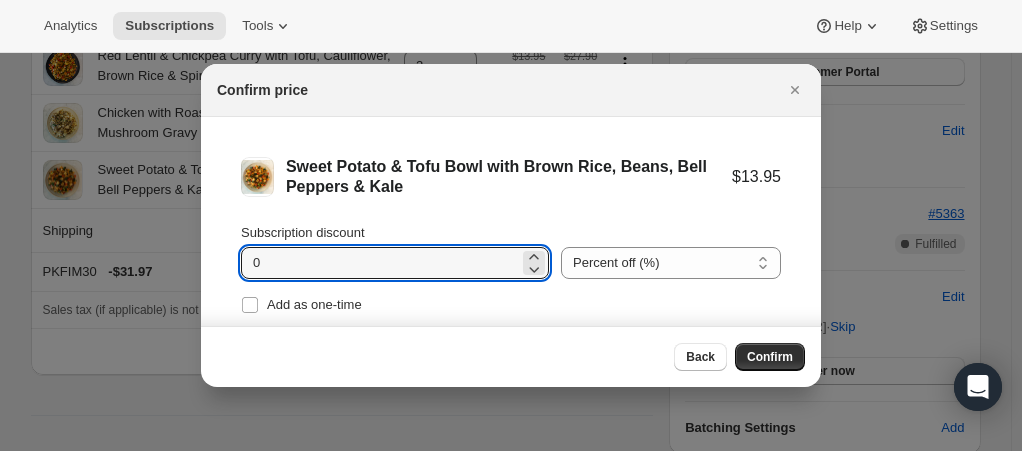 drag, startPoint x: 276, startPoint y: 268, endPoint x: 220, endPoint y: 269, distance: 56.008926 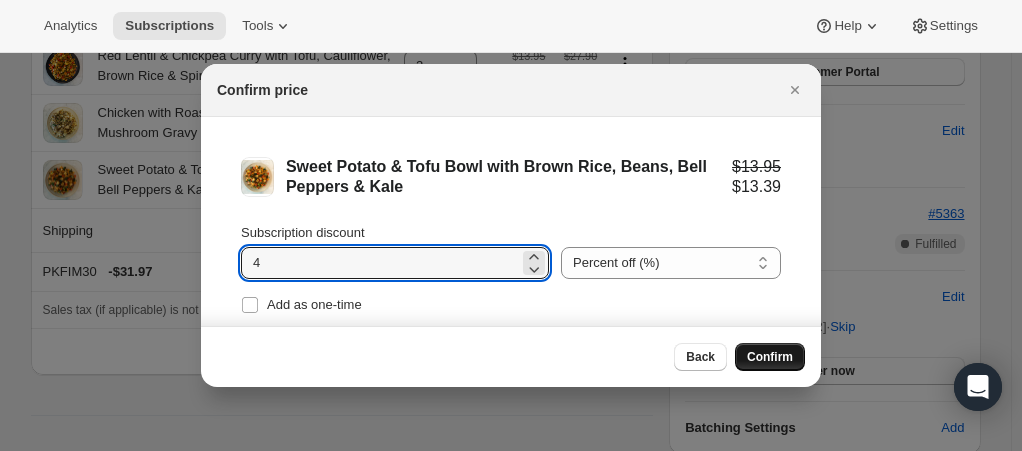 type on "4" 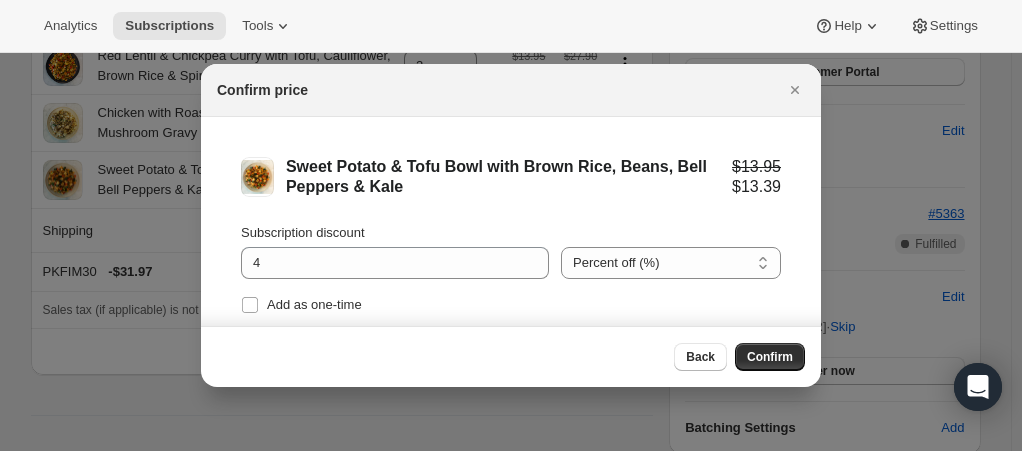 drag, startPoint x: 761, startPoint y: 356, endPoint x: 610, endPoint y: 322, distance: 154.78049 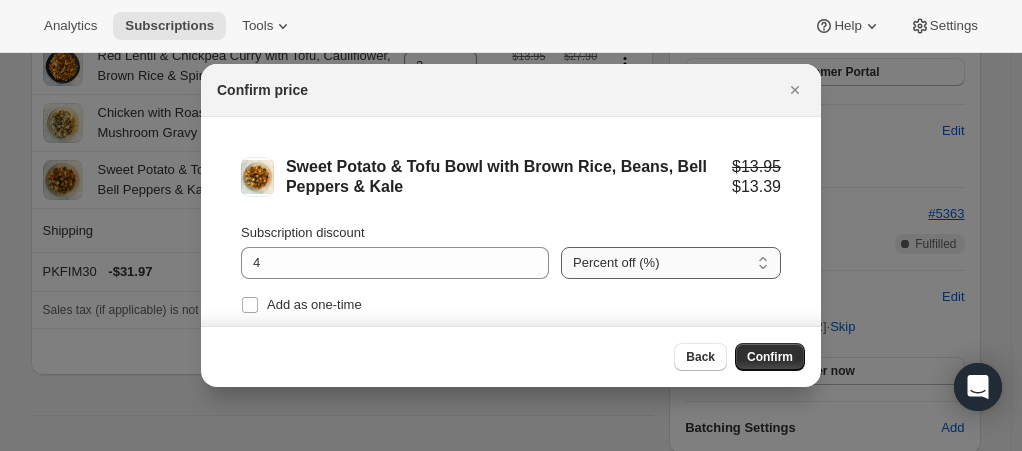 click on "Percent off (%) Amount off ($)" at bounding box center (671, 263) 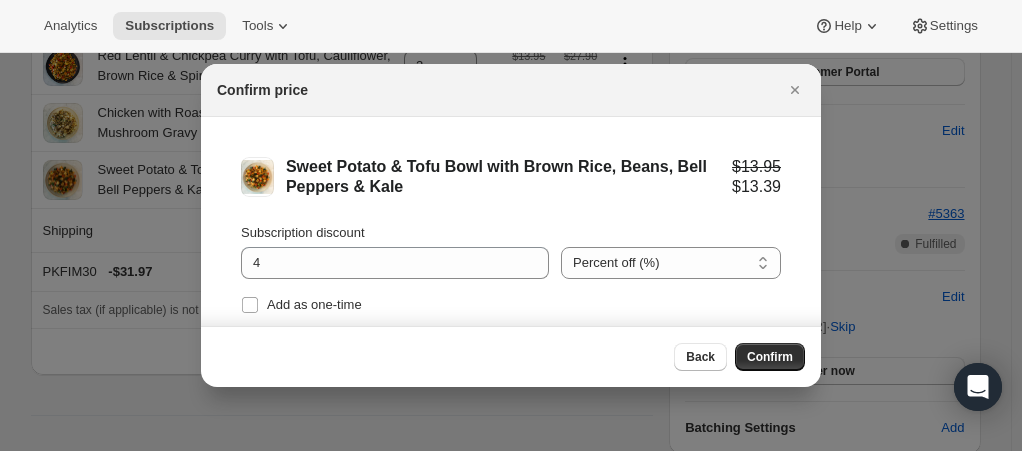 click on "Add as one-time" at bounding box center (511, 305) 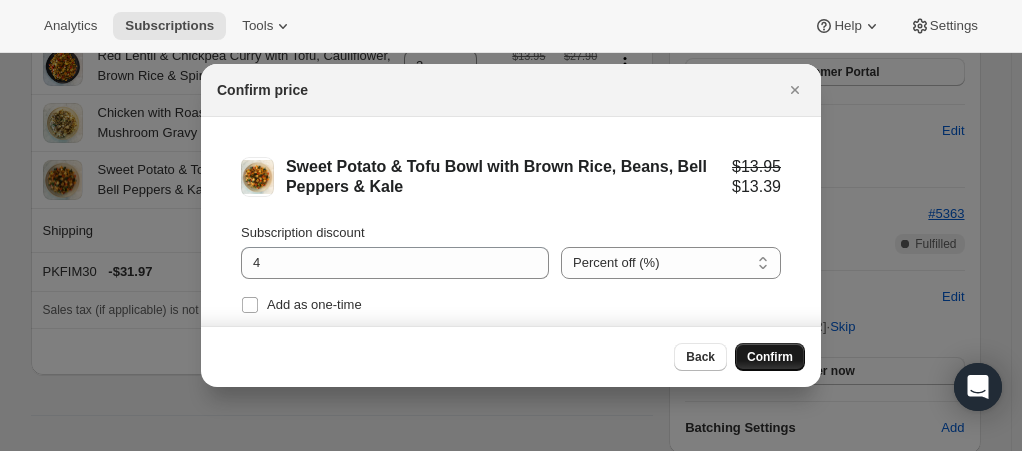 click on "Confirm" at bounding box center (770, 357) 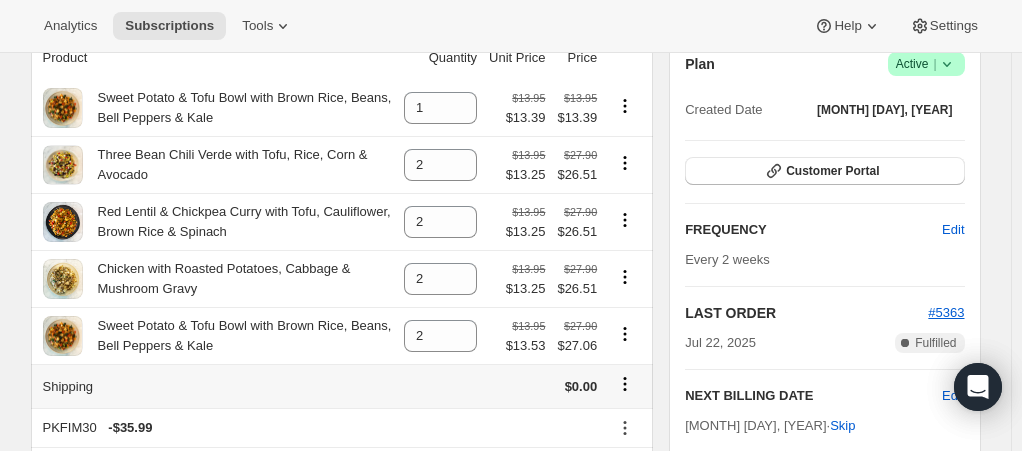 scroll, scrollTop: 100, scrollLeft: 0, axis: vertical 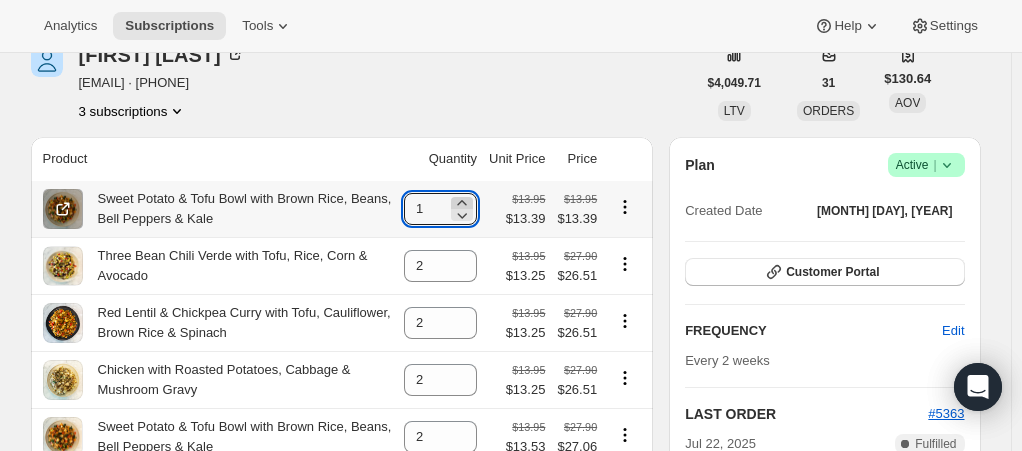 click 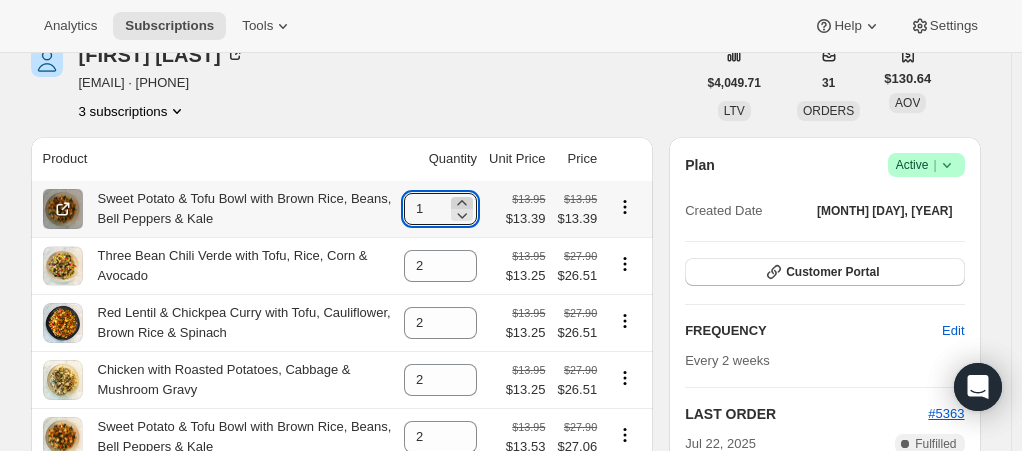 type on "2" 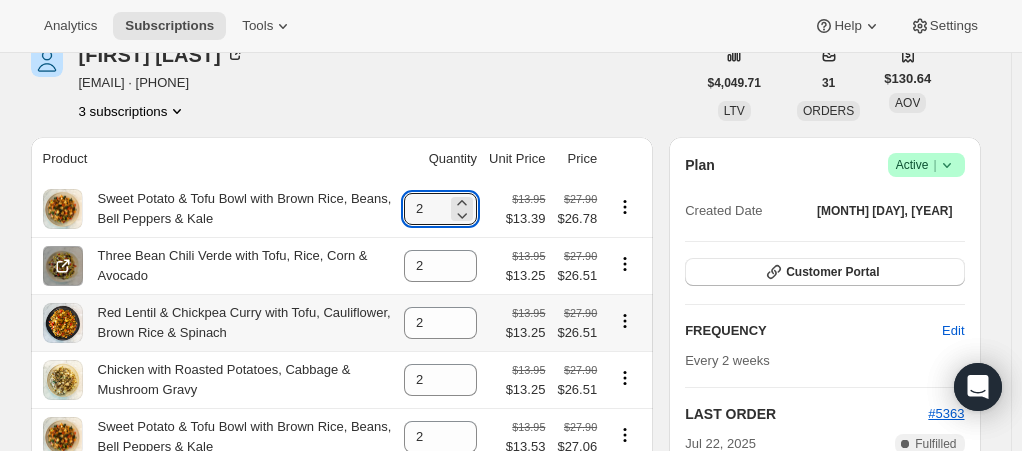 scroll, scrollTop: 300, scrollLeft: 0, axis: vertical 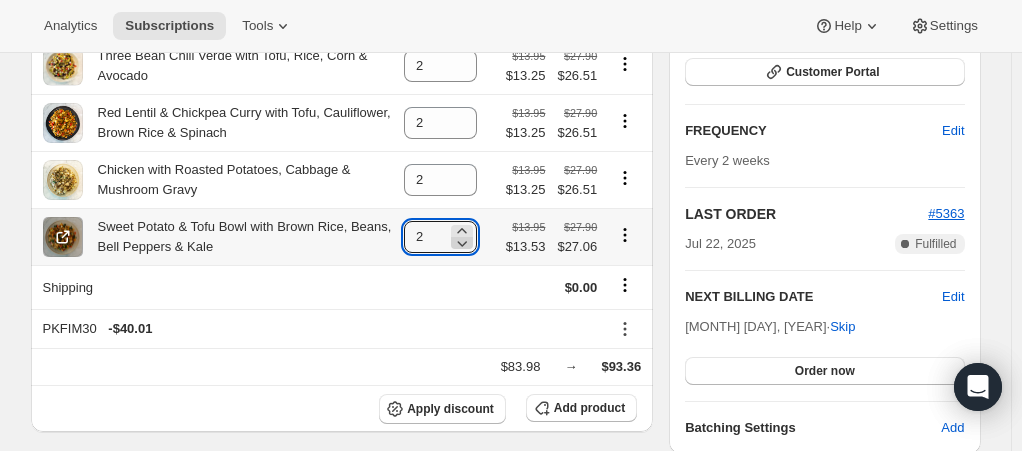 click 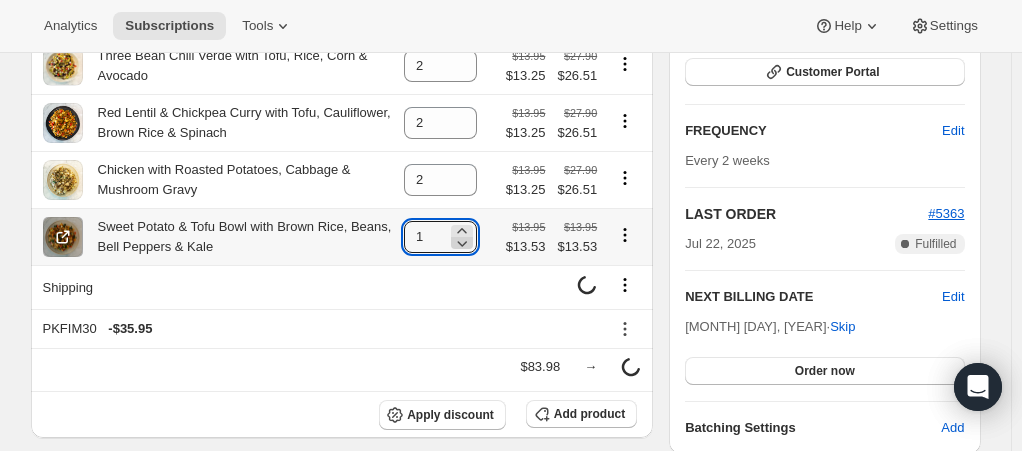 click 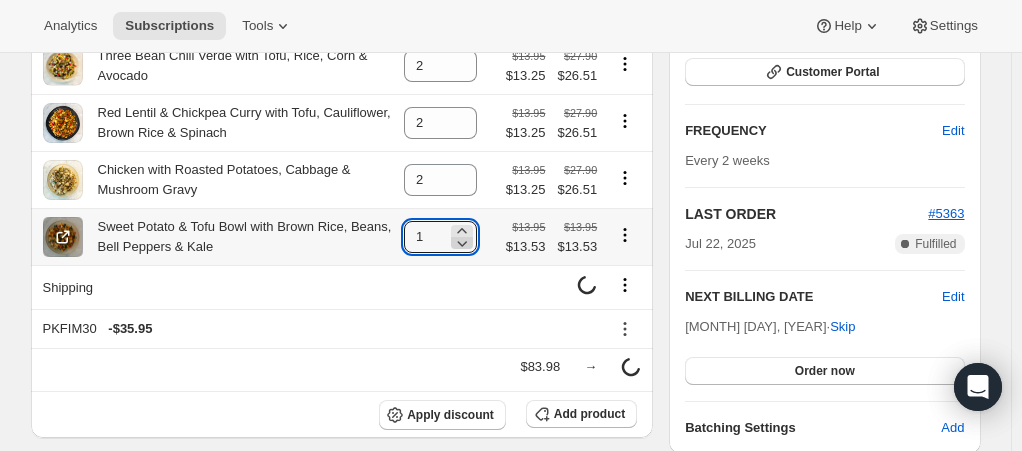 type on "0" 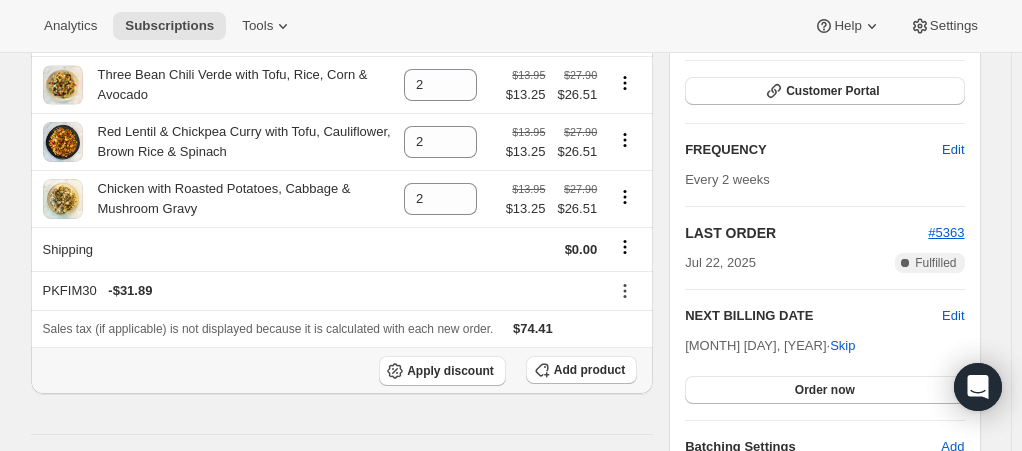 scroll, scrollTop: 300, scrollLeft: 0, axis: vertical 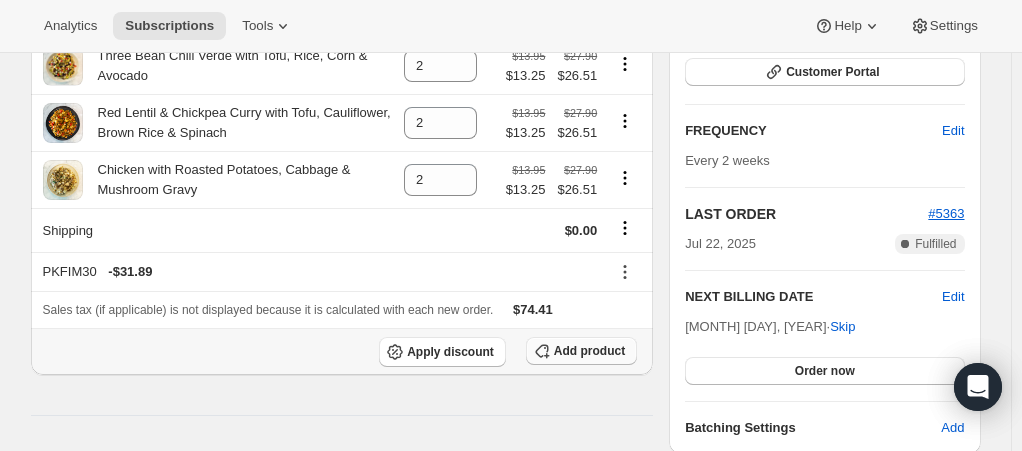 click on "Add product" at bounding box center [589, 351] 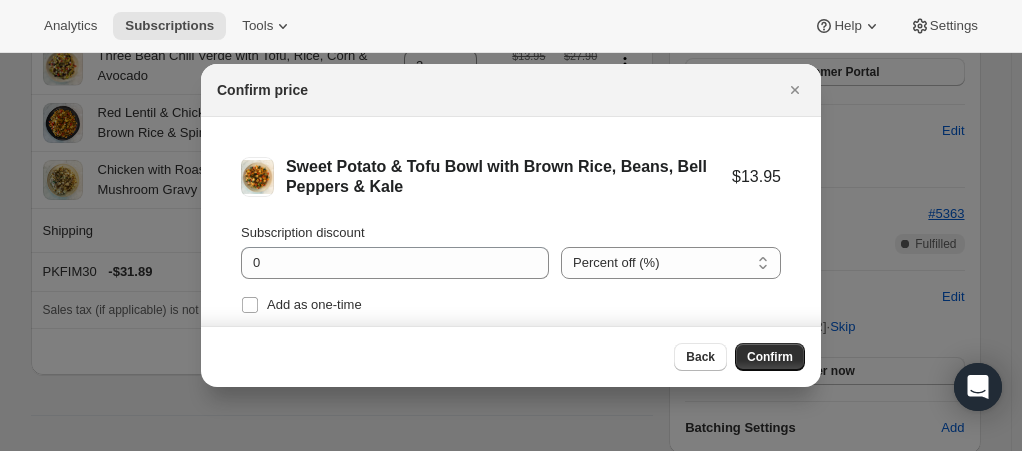 scroll, scrollTop: 0, scrollLeft: 0, axis: both 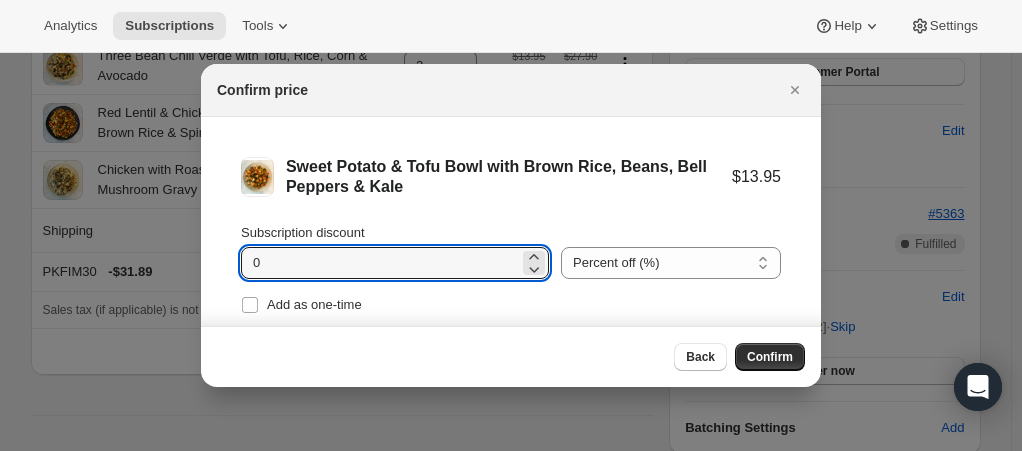 drag, startPoint x: 320, startPoint y: 262, endPoint x: 217, endPoint y: 266, distance: 103.077644 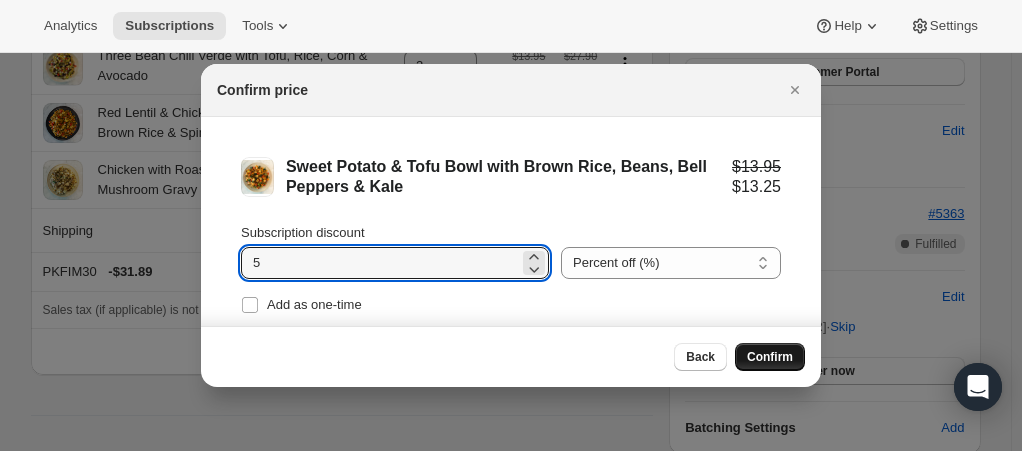 type on "5" 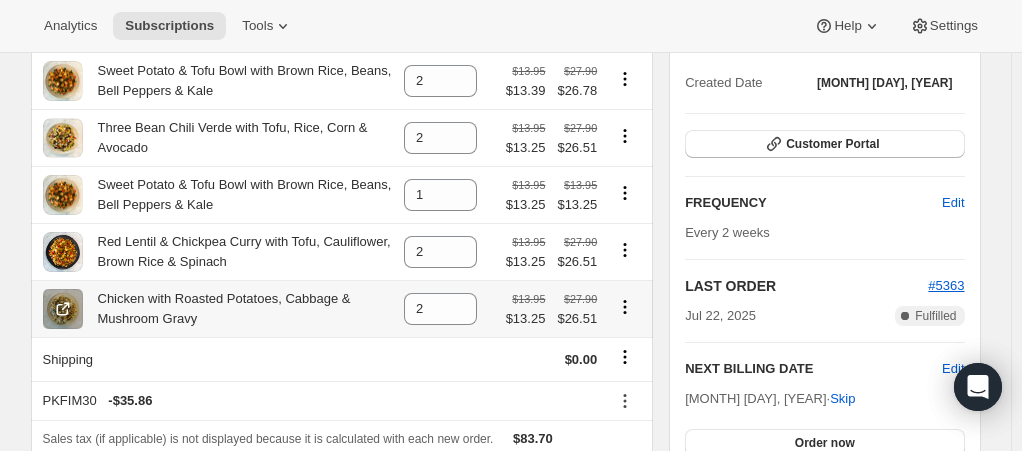 scroll, scrollTop: 200, scrollLeft: 0, axis: vertical 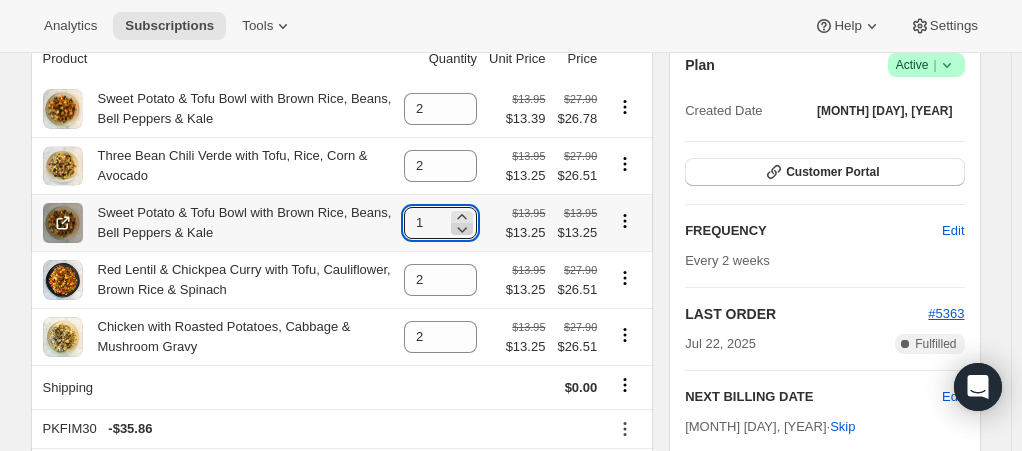 click 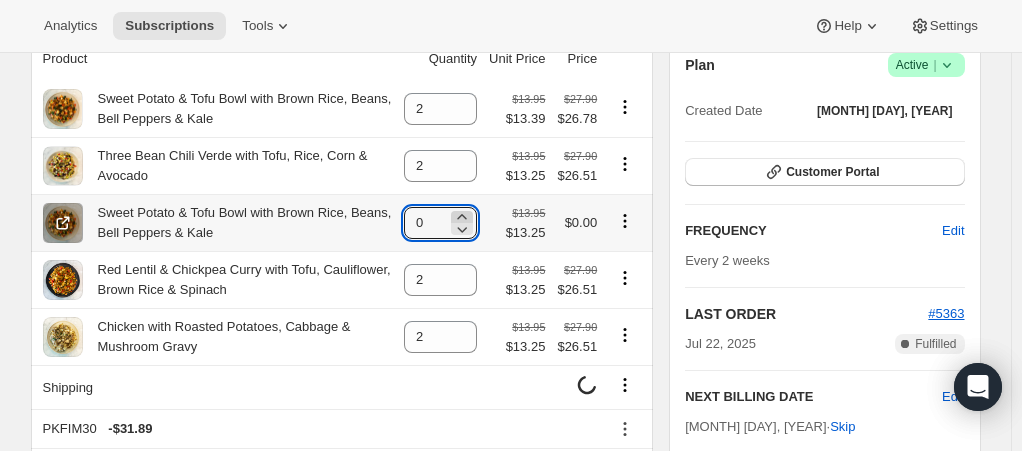 click 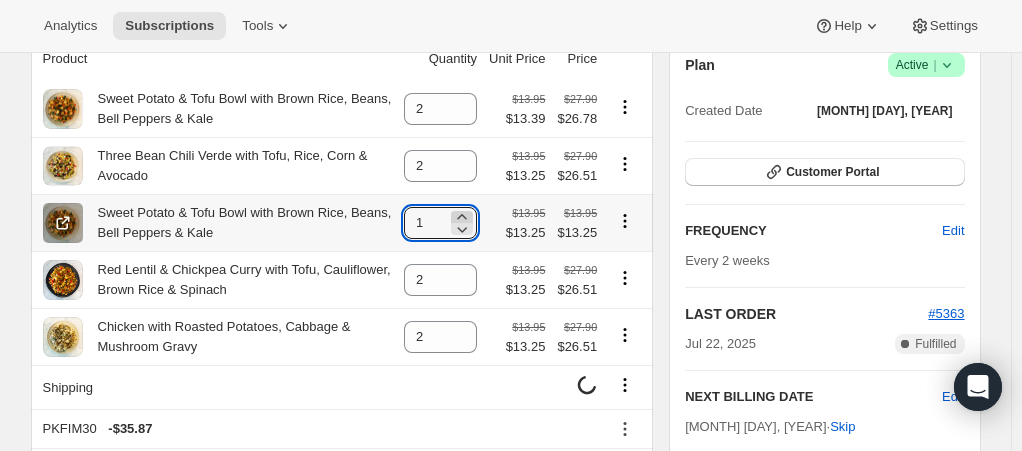 click 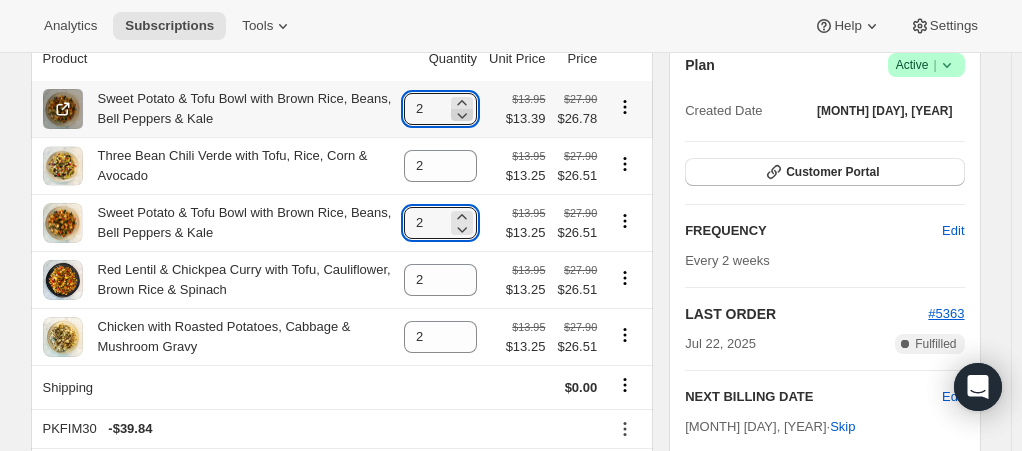 click 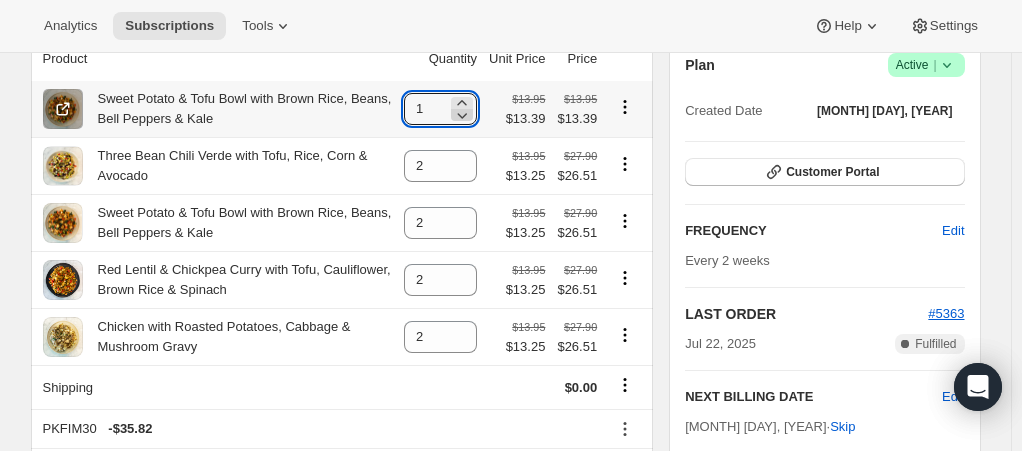 click 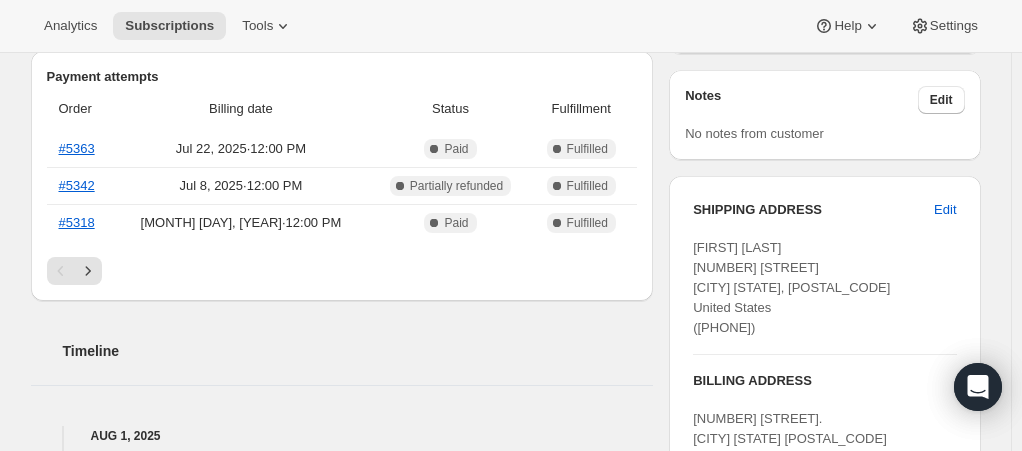 scroll, scrollTop: 500, scrollLeft: 0, axis: vertical 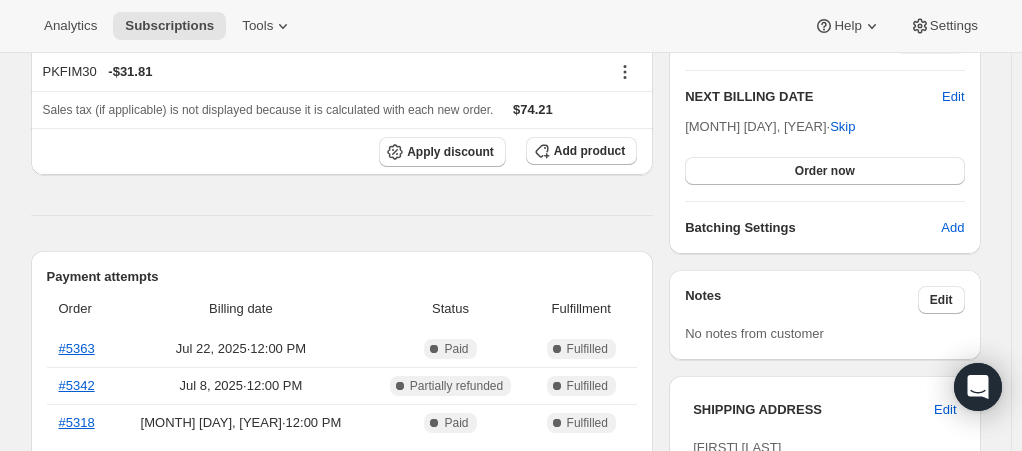 click on "Notes Edit No notes from customer" at bounding box center (824, 315) 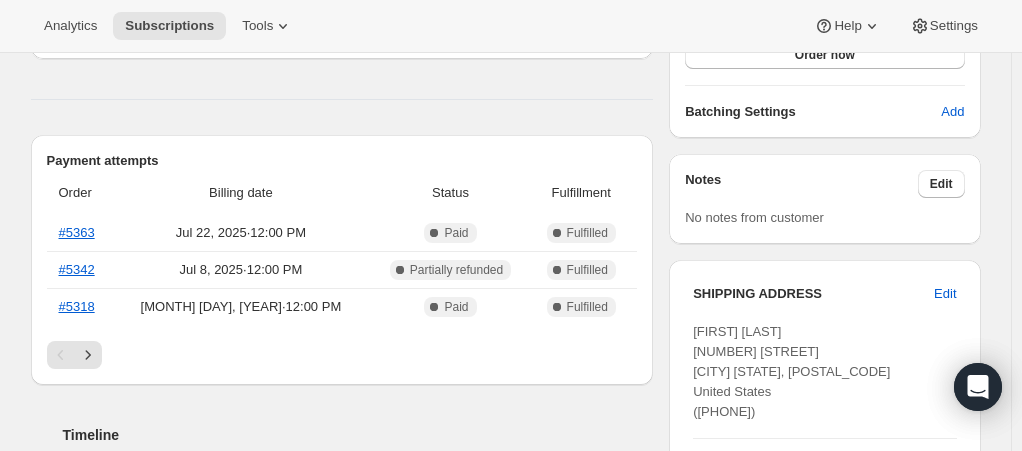 scroll, scrollTop: 600, scrollLeft: 0, axis: vertical 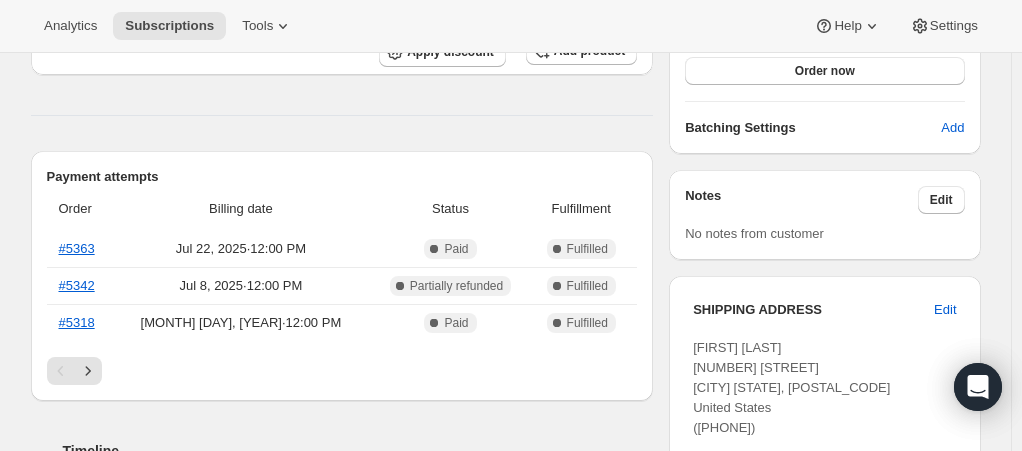 click on "Notes Edit No notes from customer" at bounding box center (824, 215) 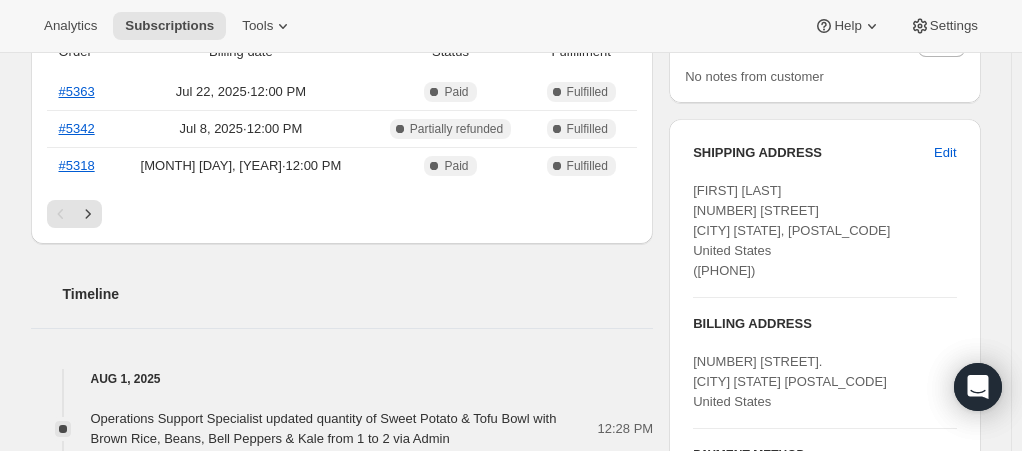 scroll, scrollTop: 800, scrollLeft: 0, axis: vertical 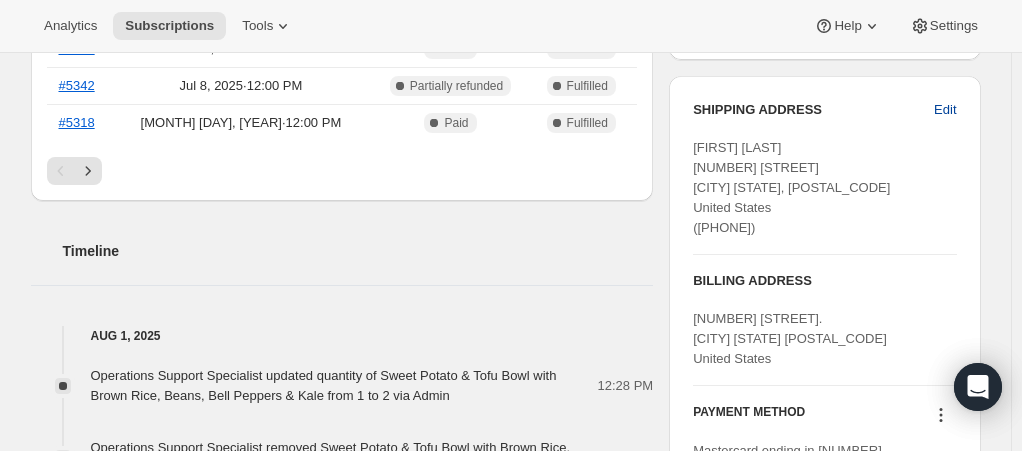 click on "Edit" at bounding box center [945, 110] 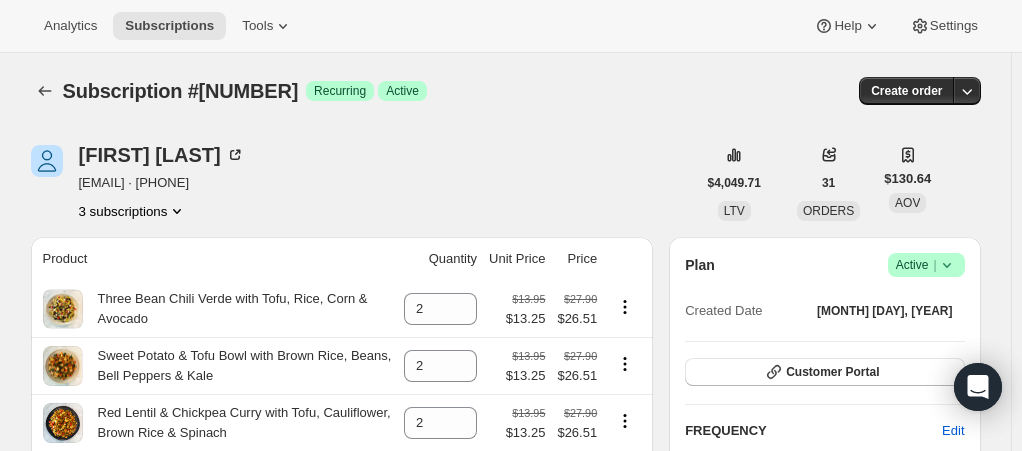 select on "[STATE]" 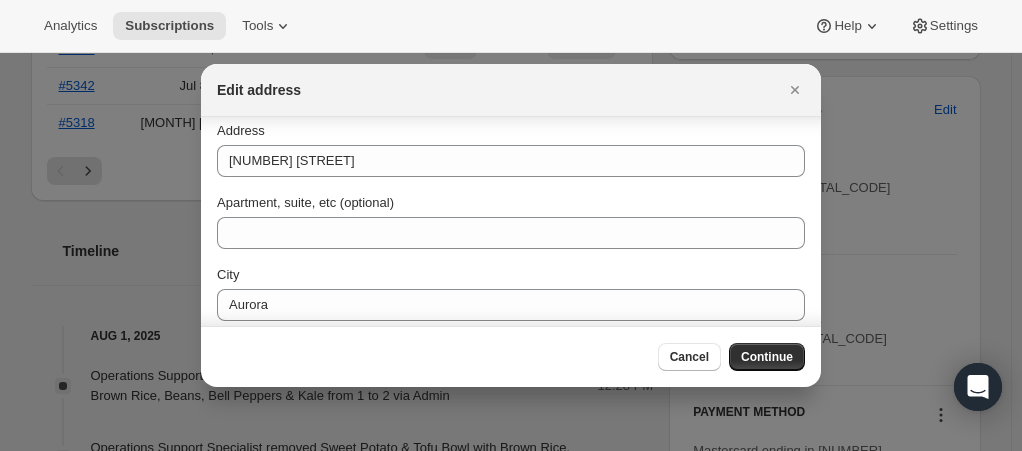 scroll, scrollTop: 110, scrollLeft: 0, axis: vertical 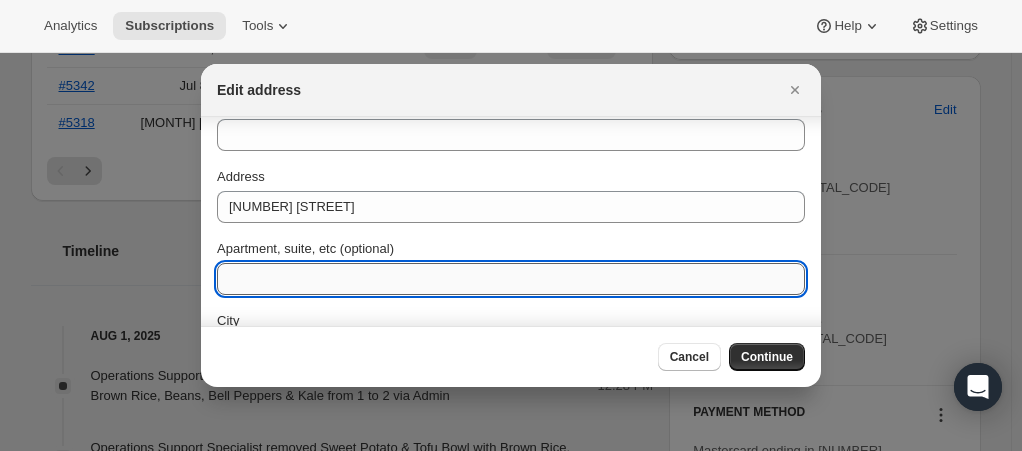paste on "(Deliveries after 12:00pm Ring Doorbell & Place box with Arrows up only)" 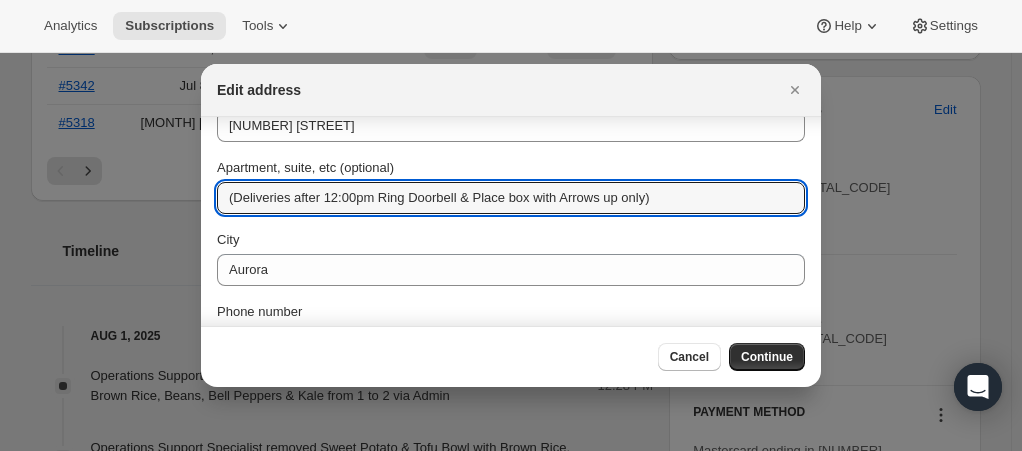 scroll, scrollTop: 210, scrollLeft: 0, axis: vertical 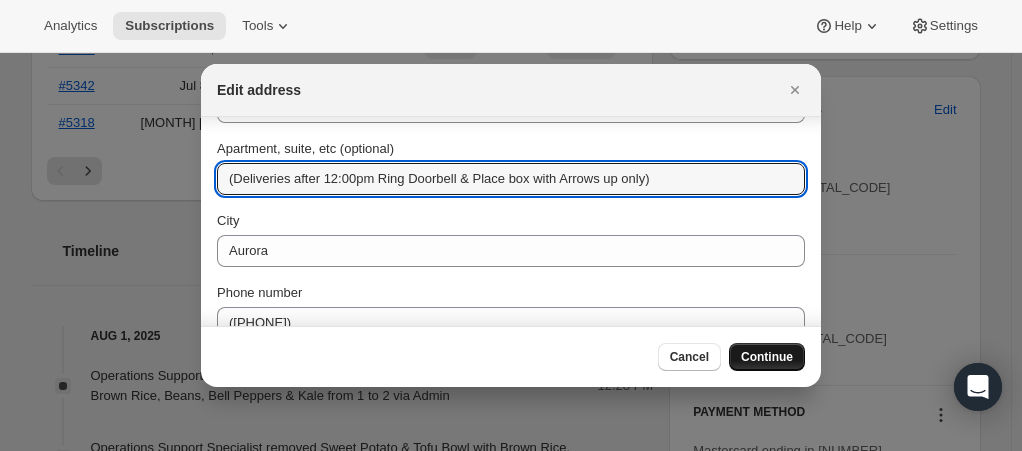 type on "(Deliveries after 12:00pm Ring Doorbell & Place box with Arrows up only)" 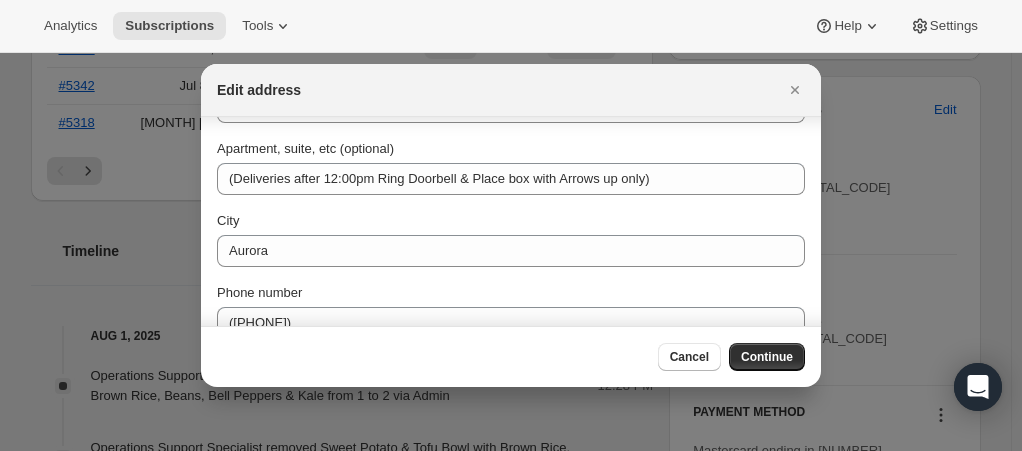 click on "Continue" at bounding box center [767, 357] 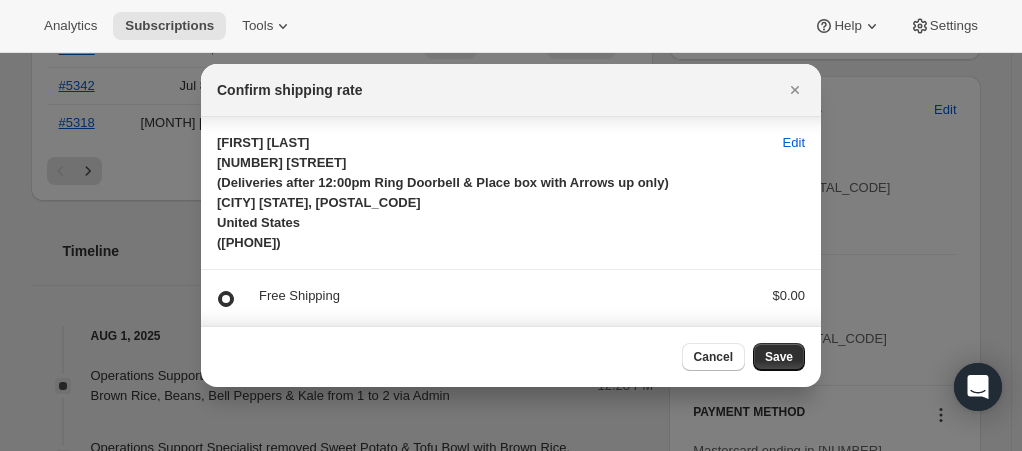 scroll, scrollTop: 65, scrollLeft: 0, axis: vertical 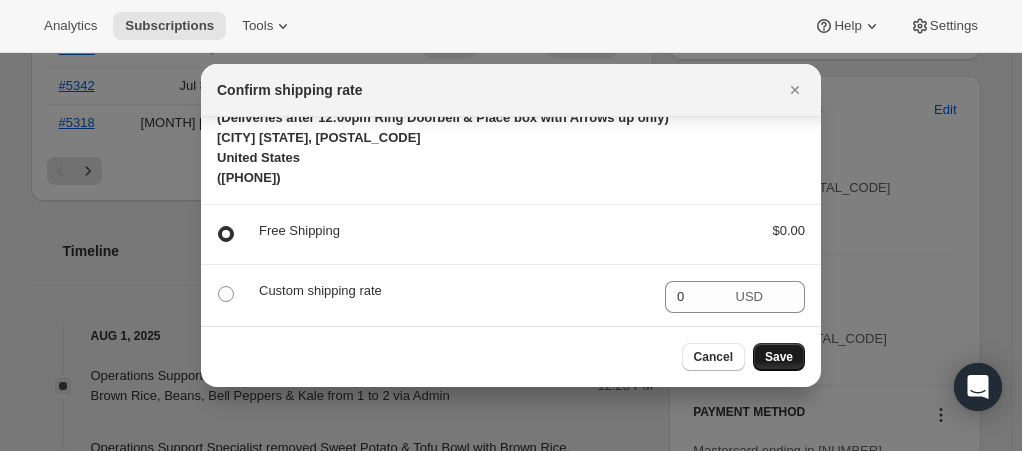 click on "Save" at bounding box center [779, 357] 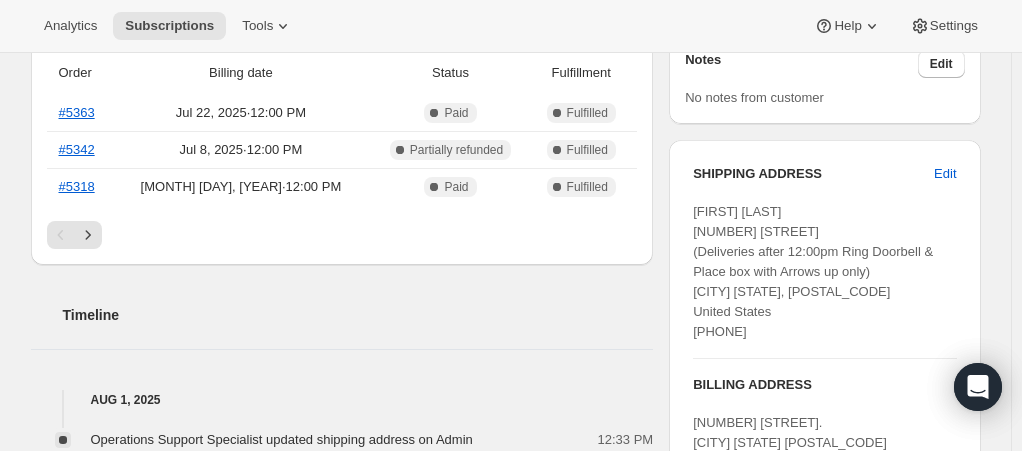 scroll, scrollTop: 800, scrollLeft: 0, axis: vertical 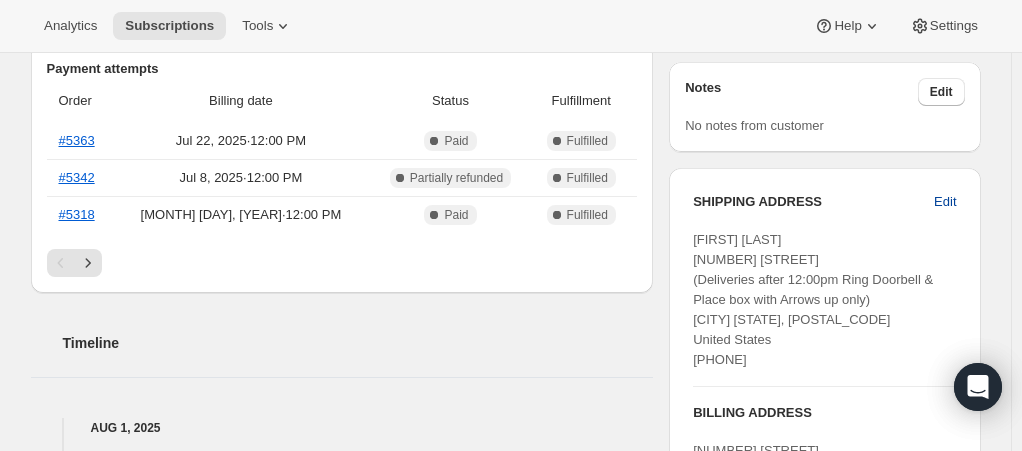 click on "Edit" at bounding box center (945, 202) 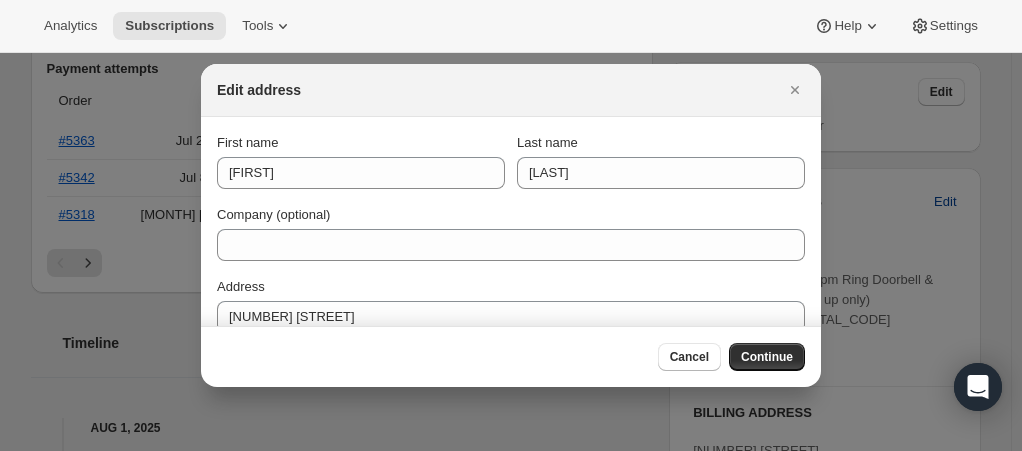 scroll, scrollTop: 0, scrollLeft: 0, axis: both 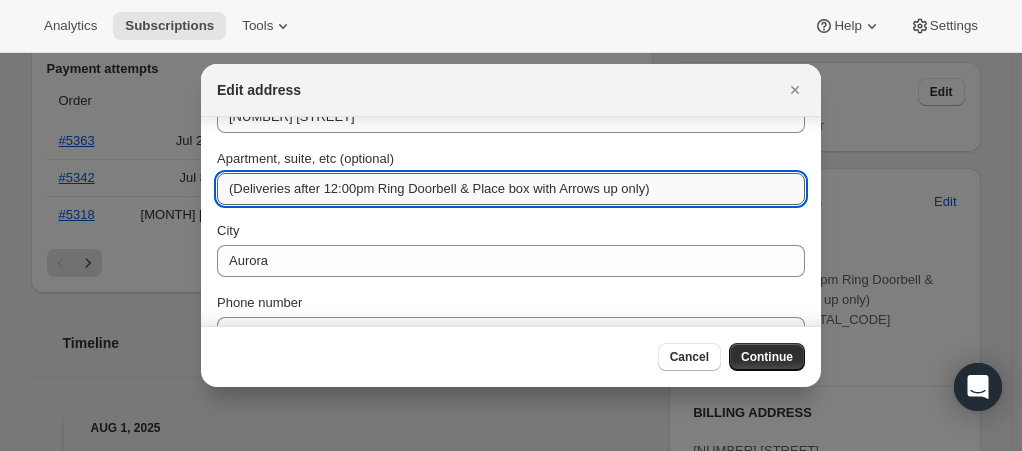 click on "(Deliveries after 12:00pm Ring Doorbell & Place box with Arrows up only)" at bounding box center (511, 189) 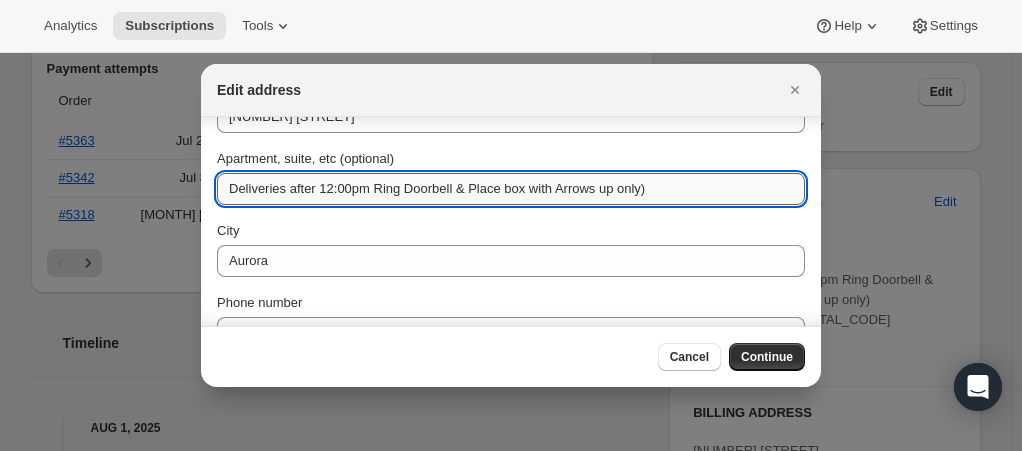 click on "Deliveries after 12:00pm Ring Doorbell & Place box with Arrows up only)" at bounding box center (511, 189) 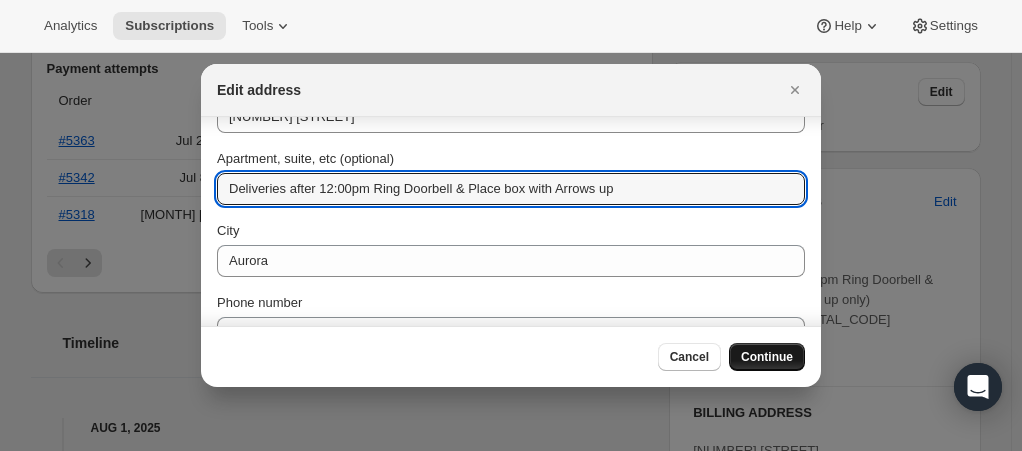 type on "Deliveries after 12:00pm Ring Doorbell & Place box with Arrows up" 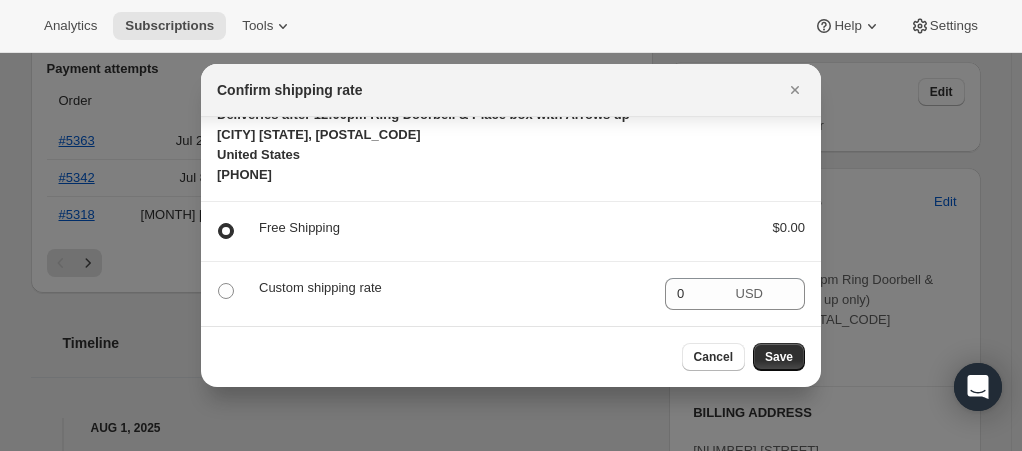 scroll, scrollTop: 65, scrollLeft: 0, axis: vertical 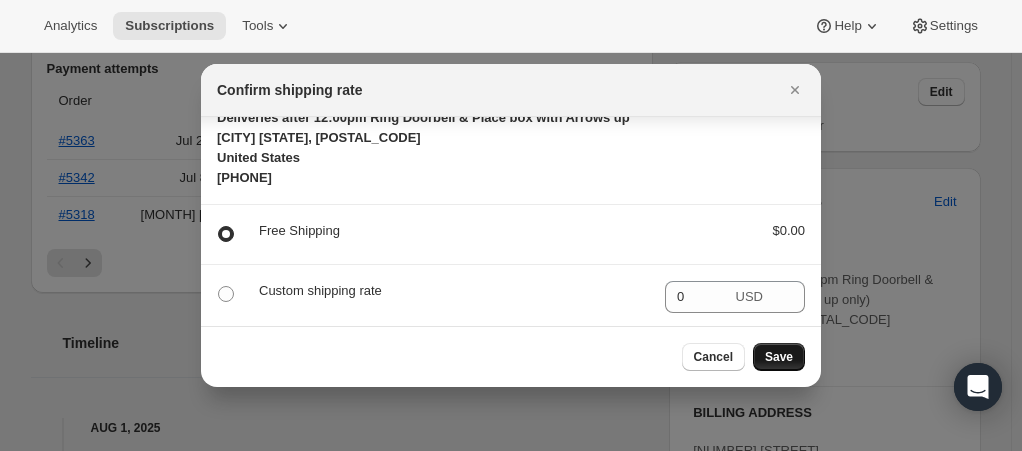 click on "Save" at bounding box center (779, 357) 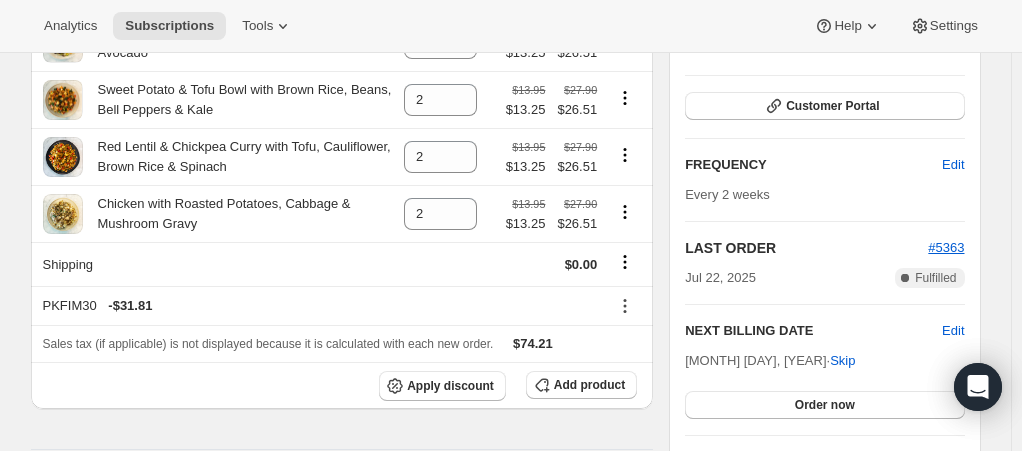 scroll, scrollTop: 800, scrollLeft: 0, axis: vertical 